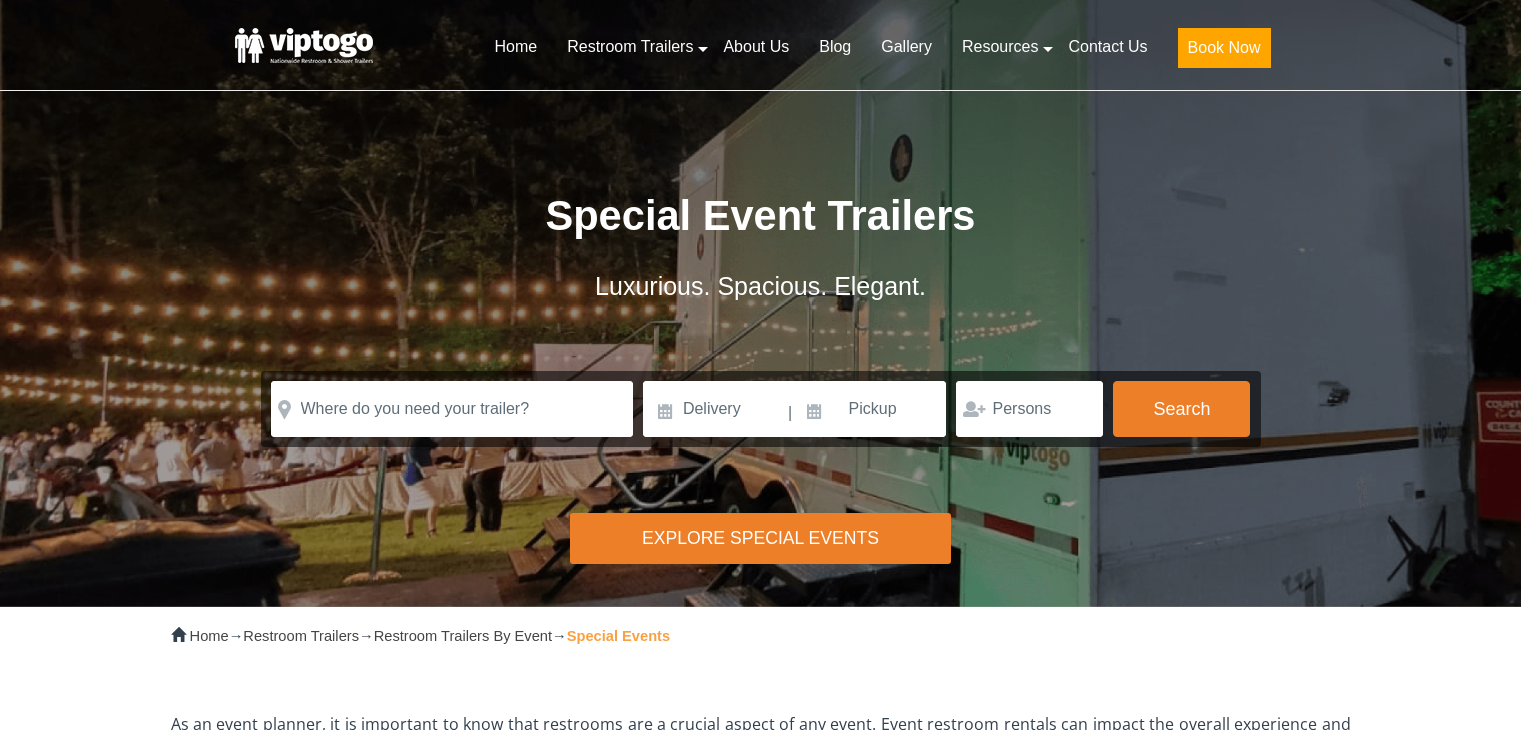 scroll, scrollTop: 0, scrollLeft: 0, axis: both 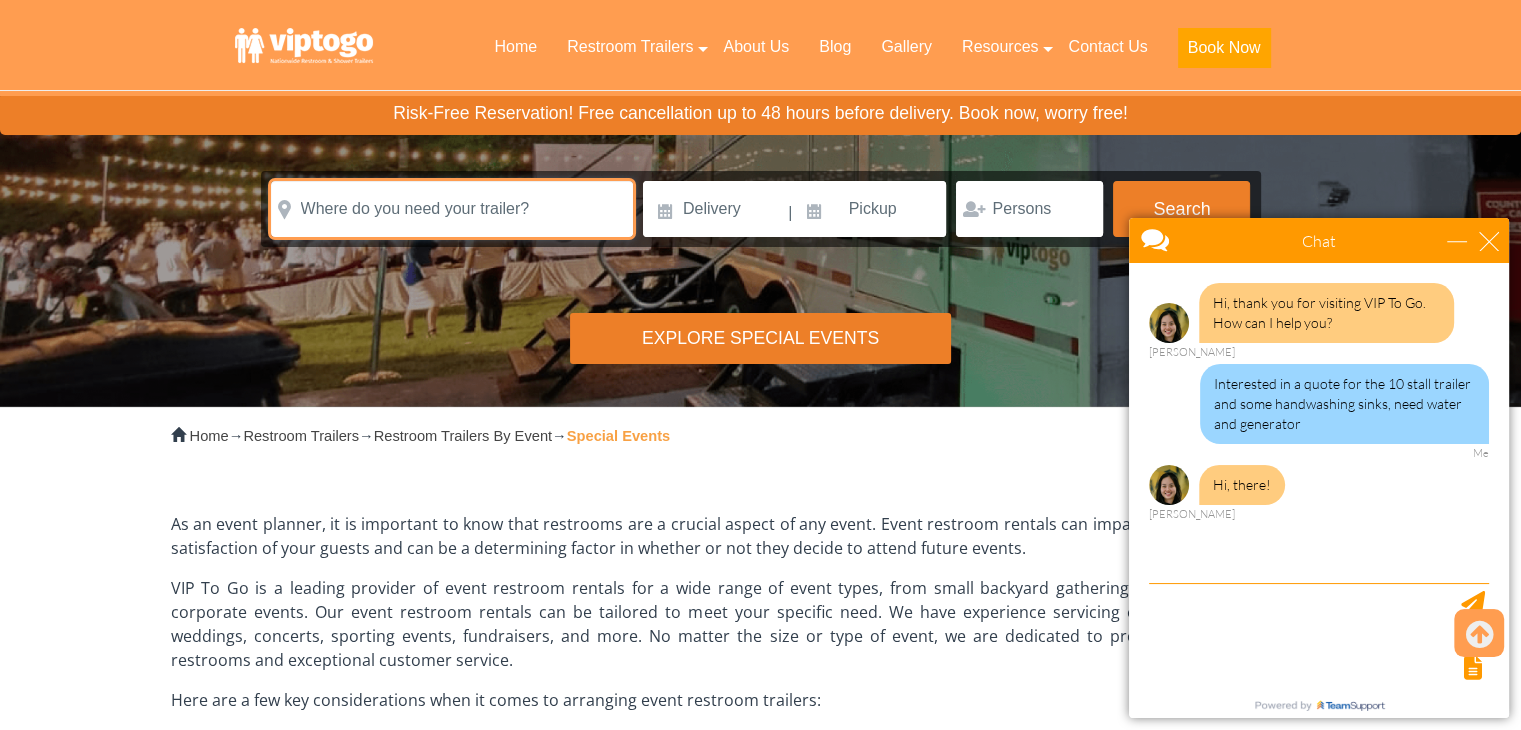 click at bounding box center (452, 209) 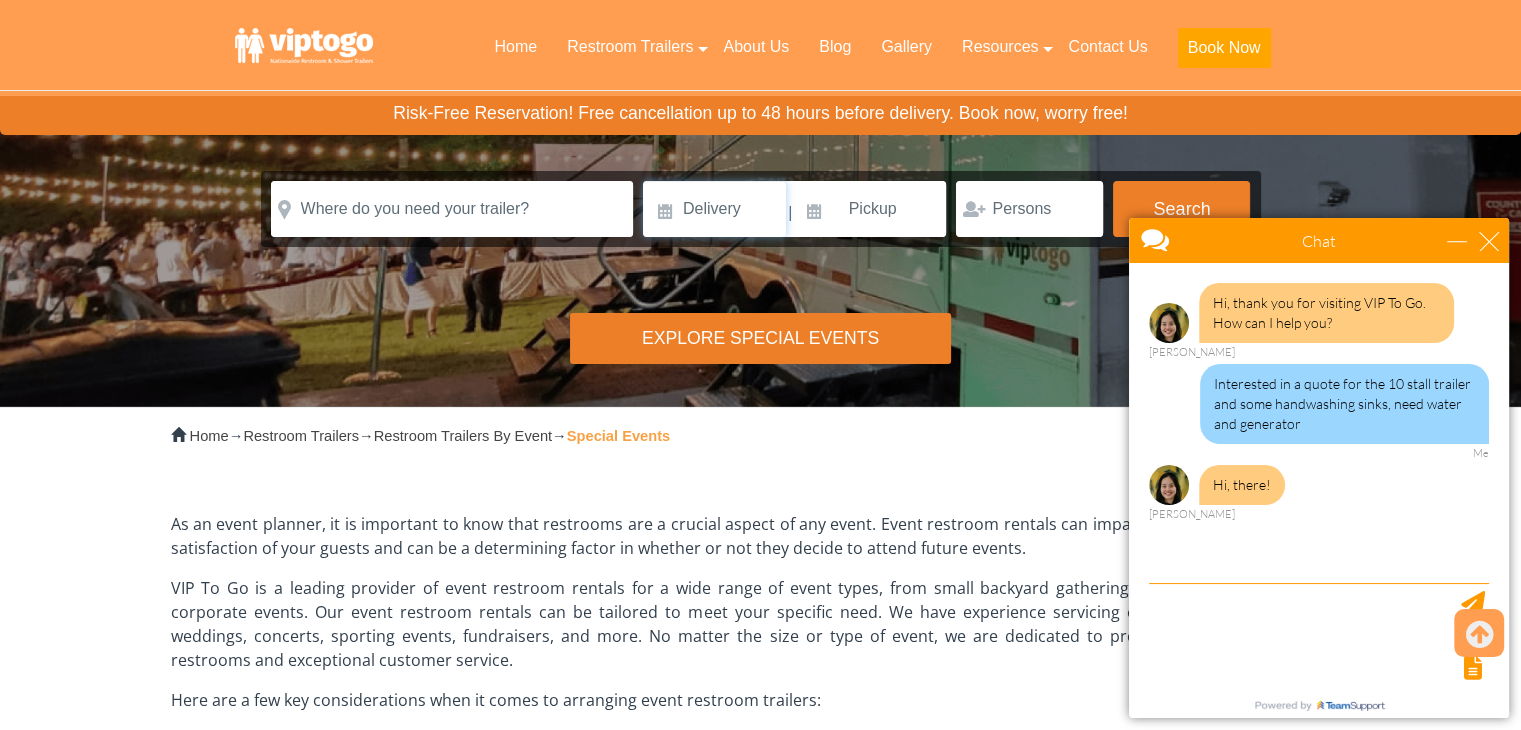 click at bounding box center [714, 209] 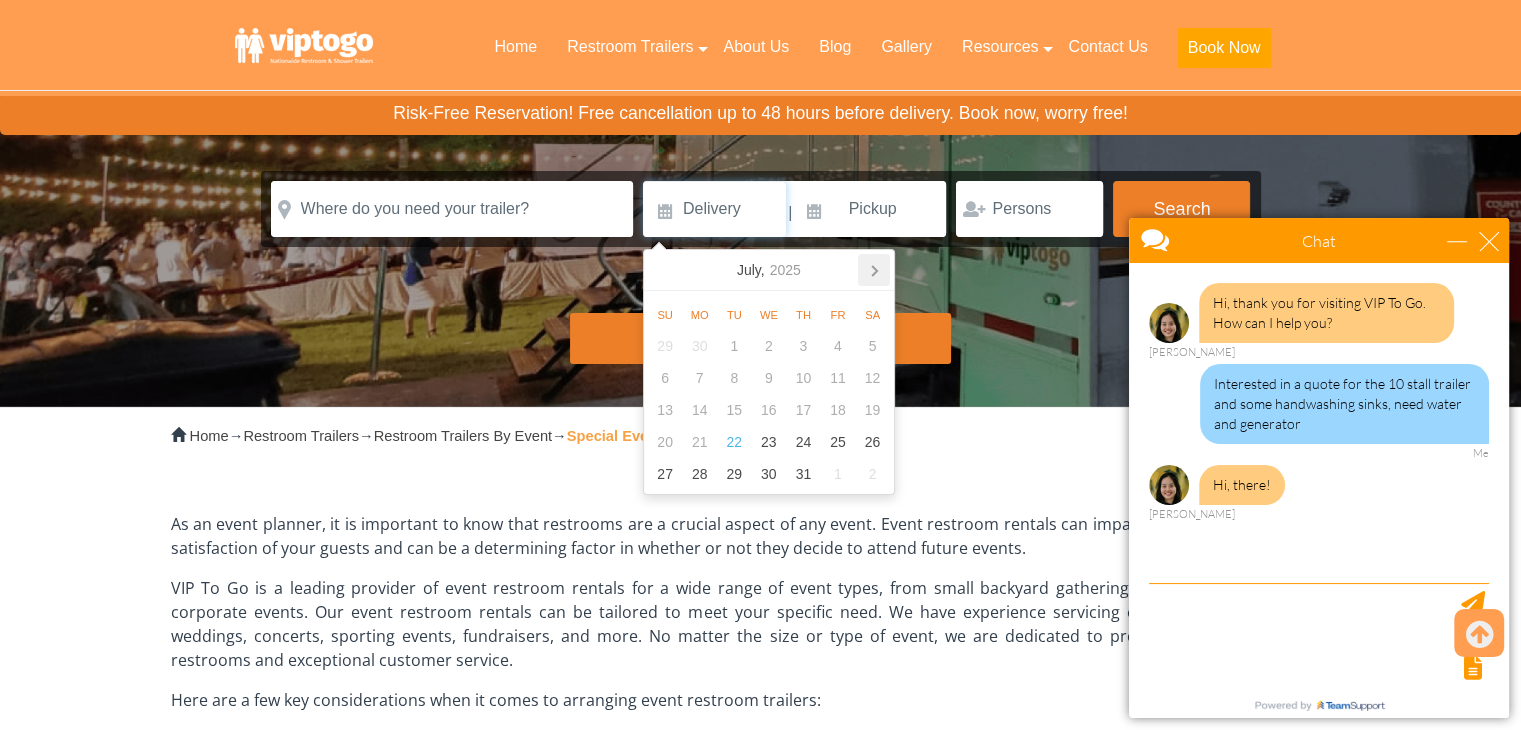 click 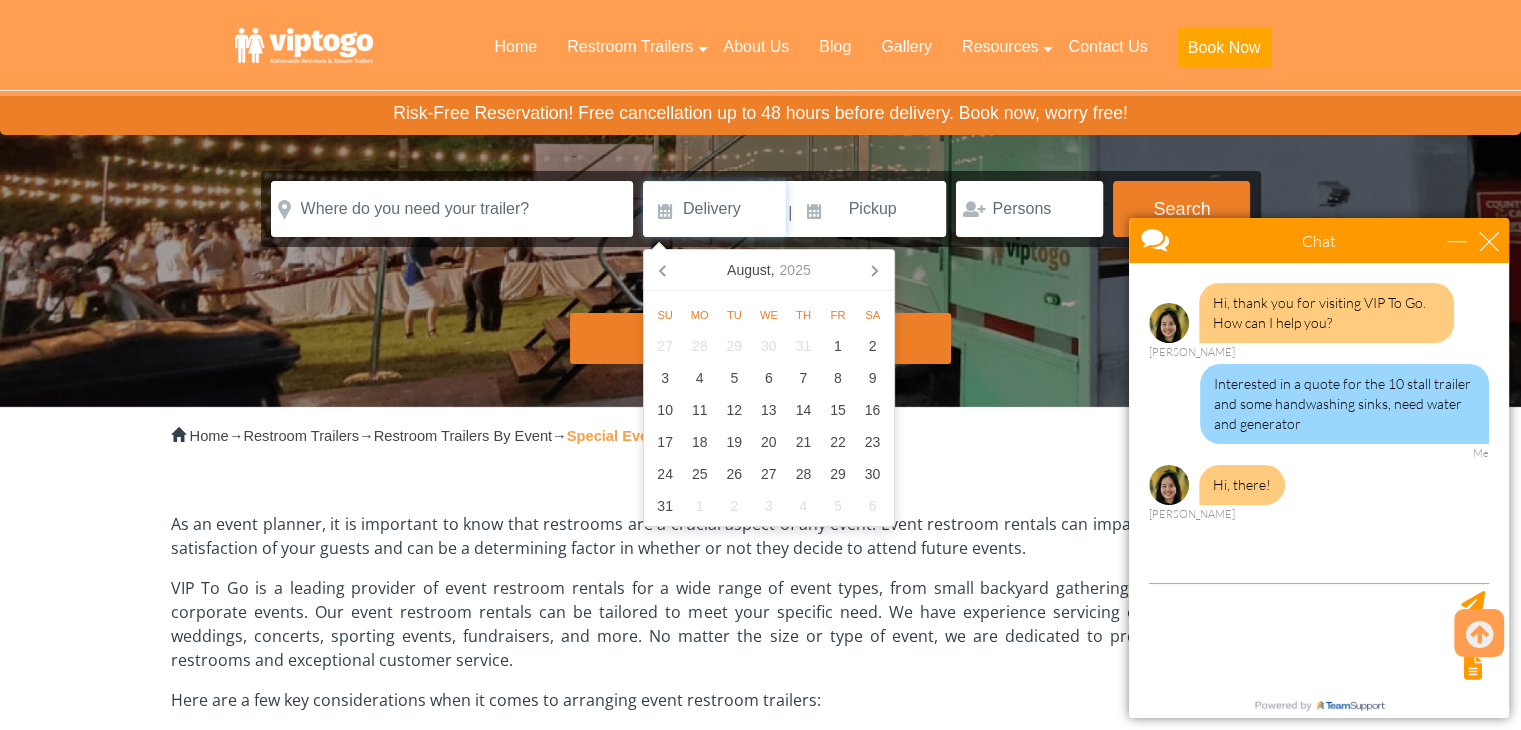 click 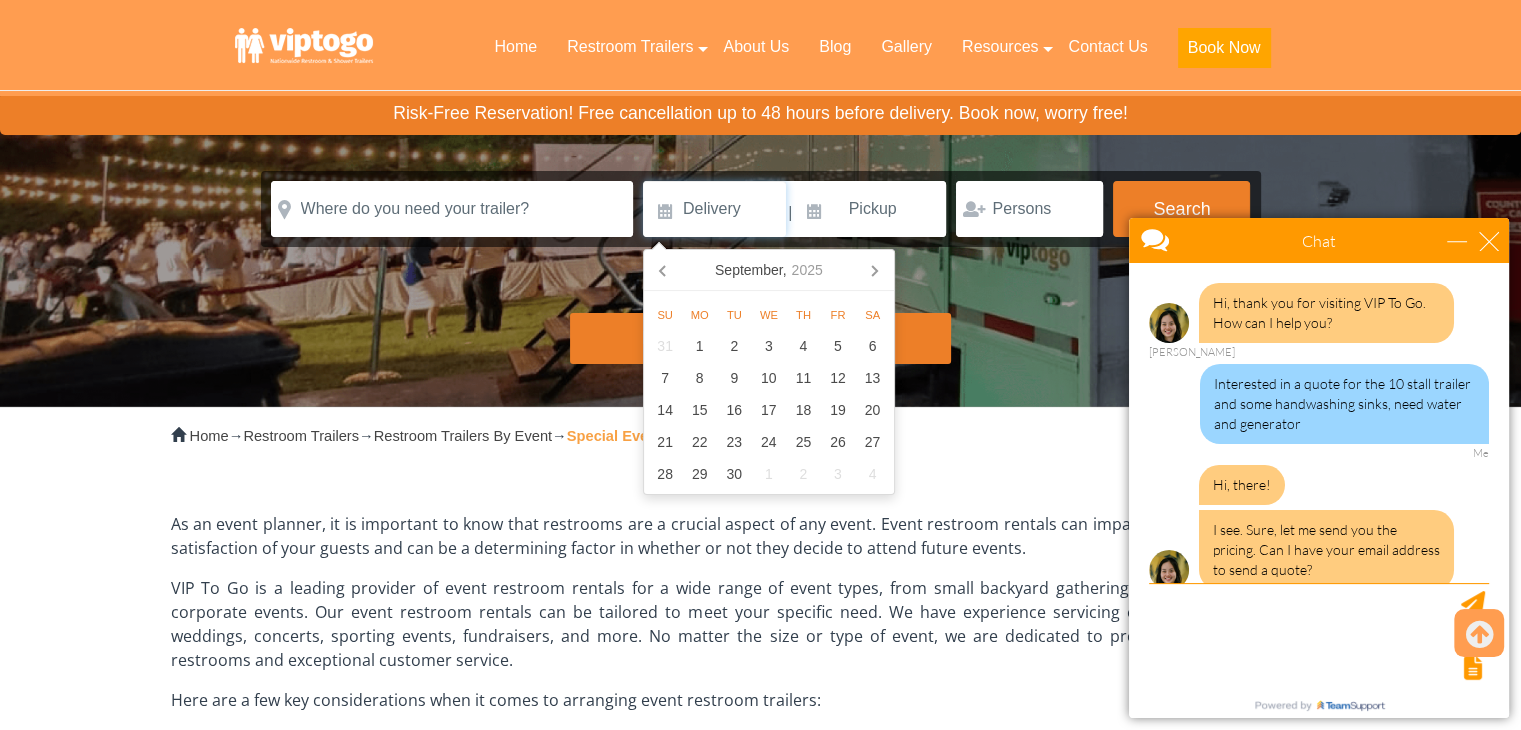 scroll, scrollTop: 22, scrollLeft: 0, axis: vertical 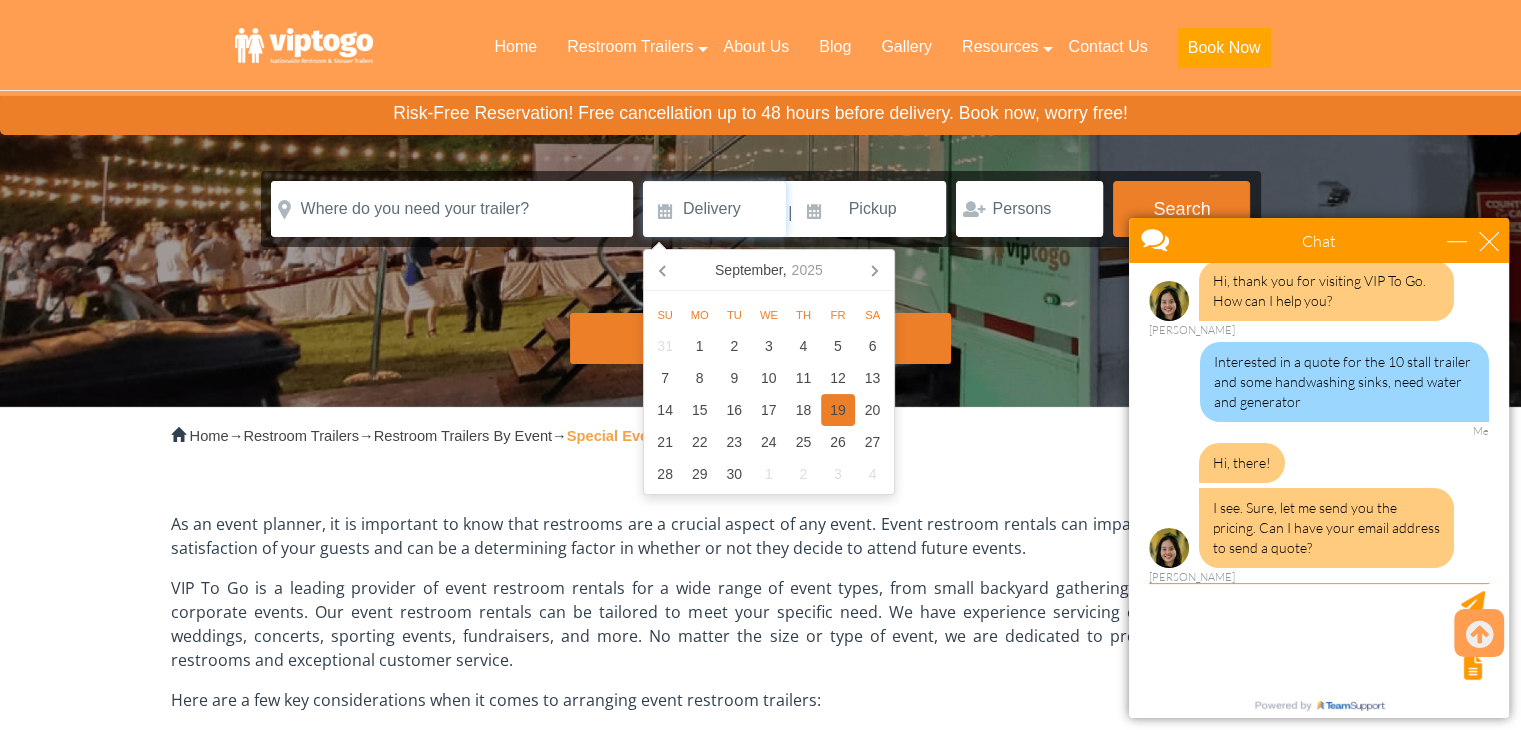 click on "19" at bounding box center [838, 410] 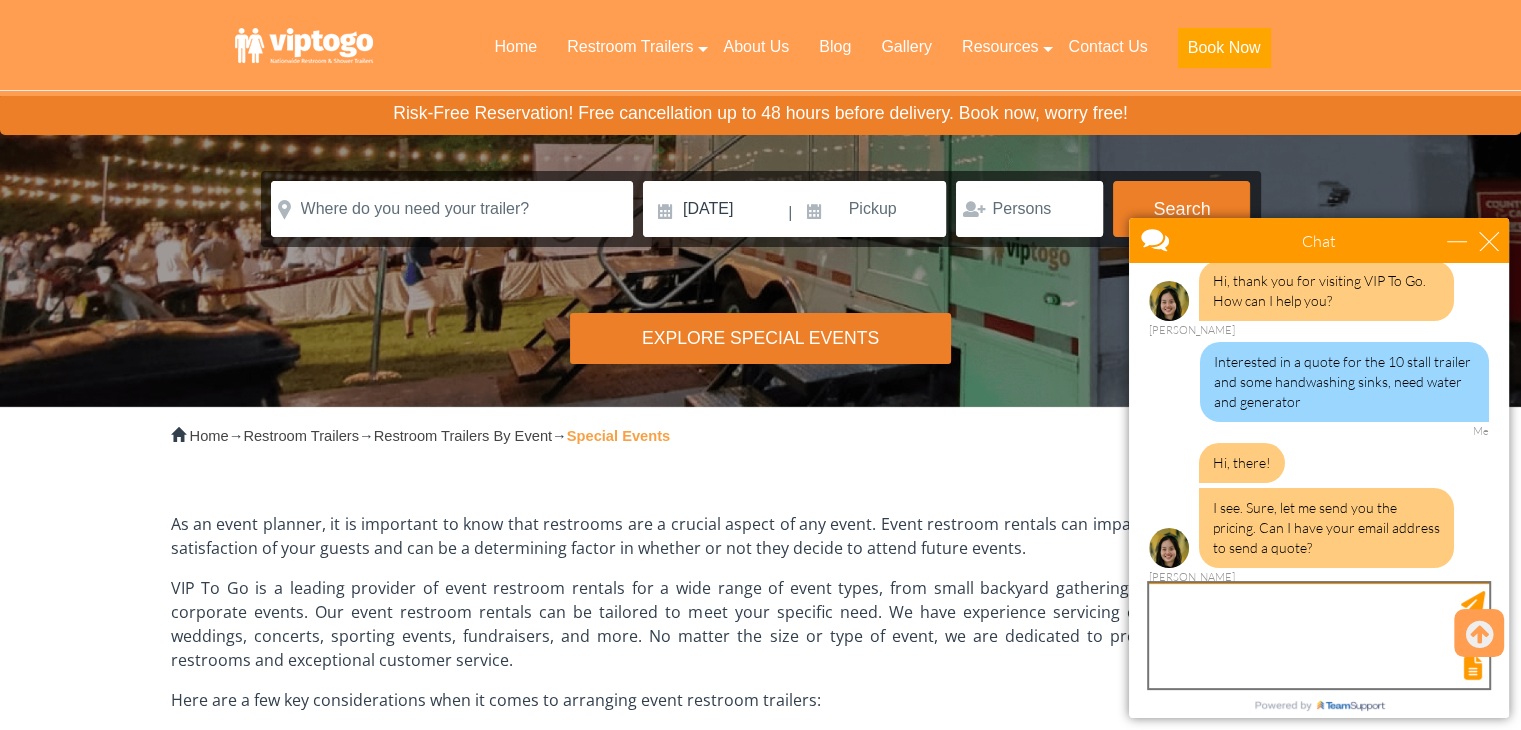 click at bounding box center (1319, 635) 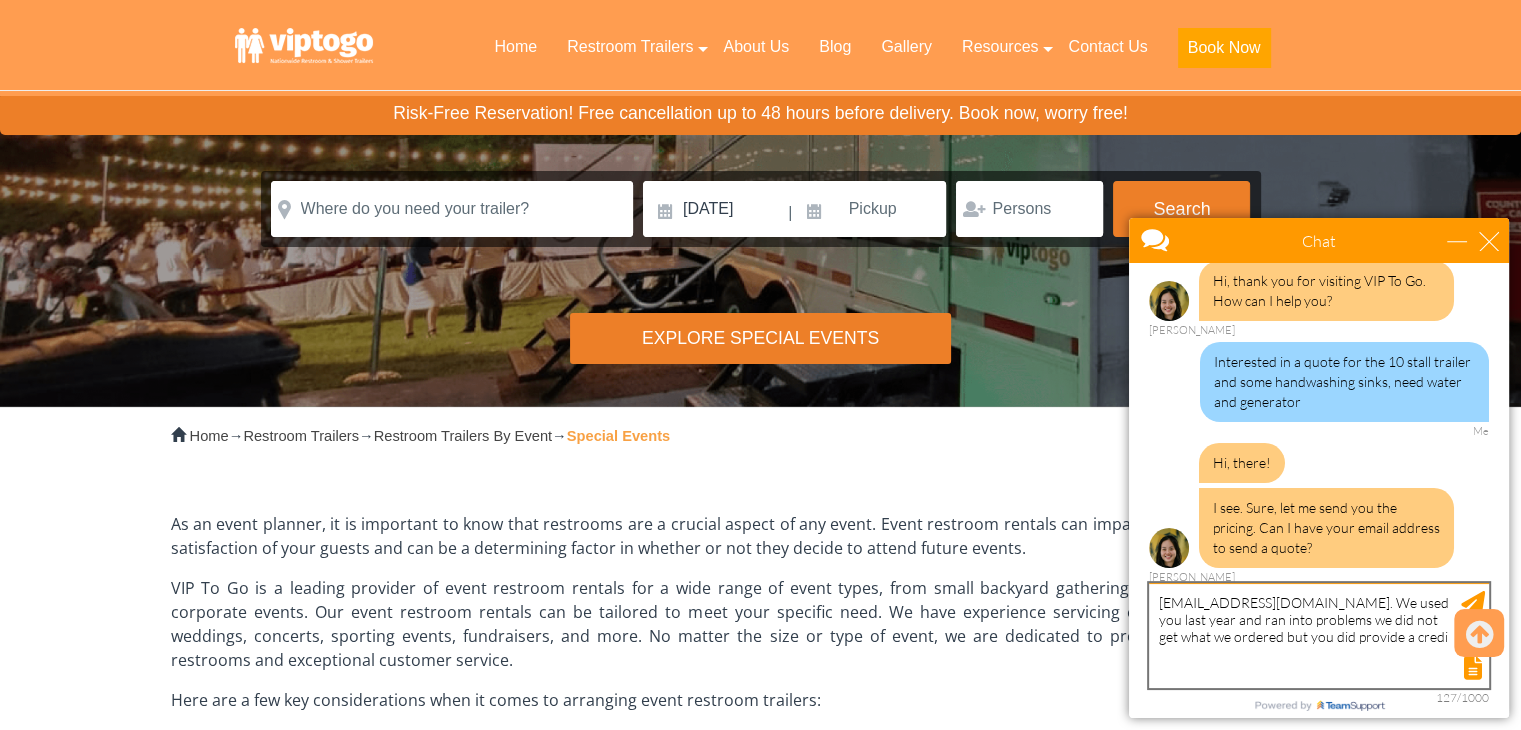 type on "[EMAIL_ADDRESS][DOMAIN_NAME]. We used you last year and ran into problems we did not get what we ordered but you did provide a credit" 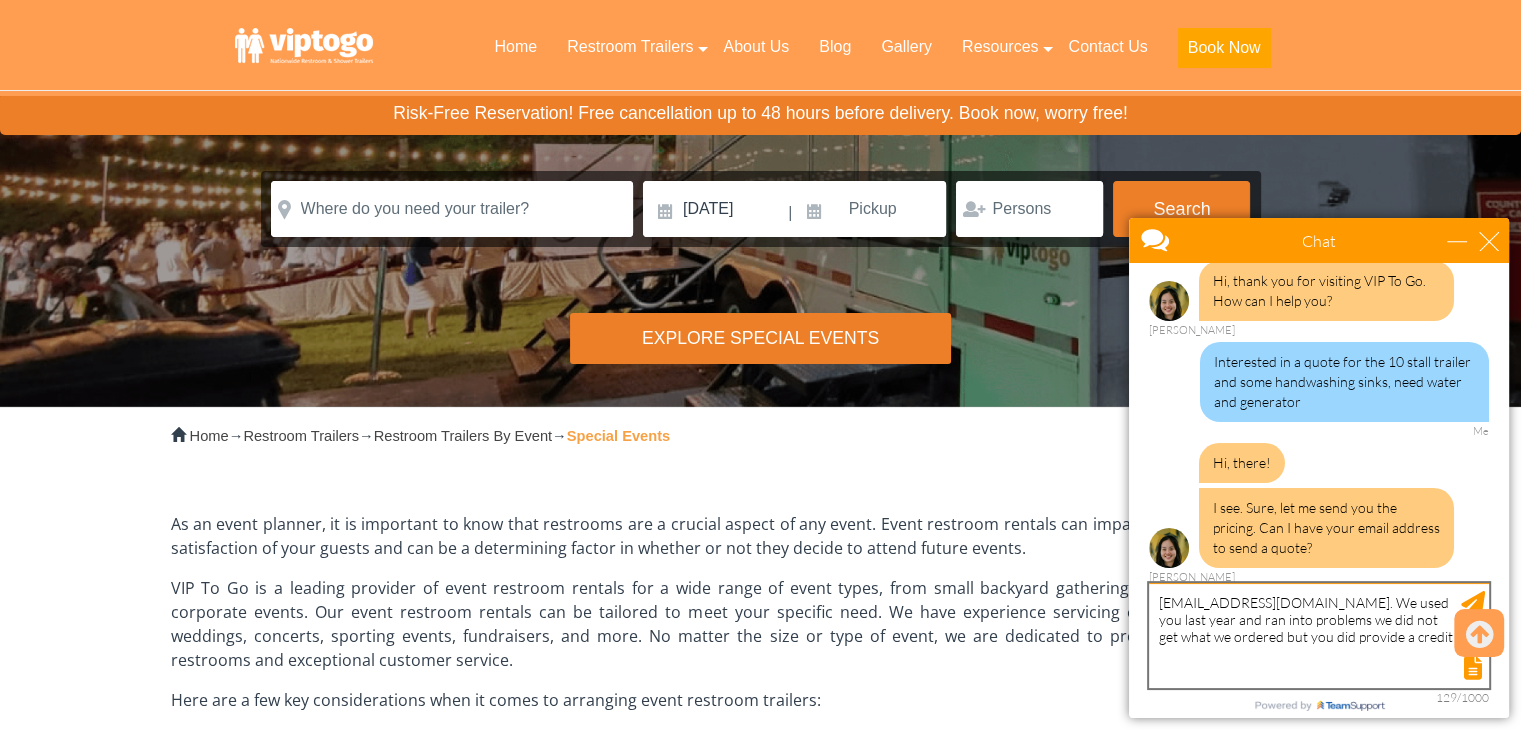 type 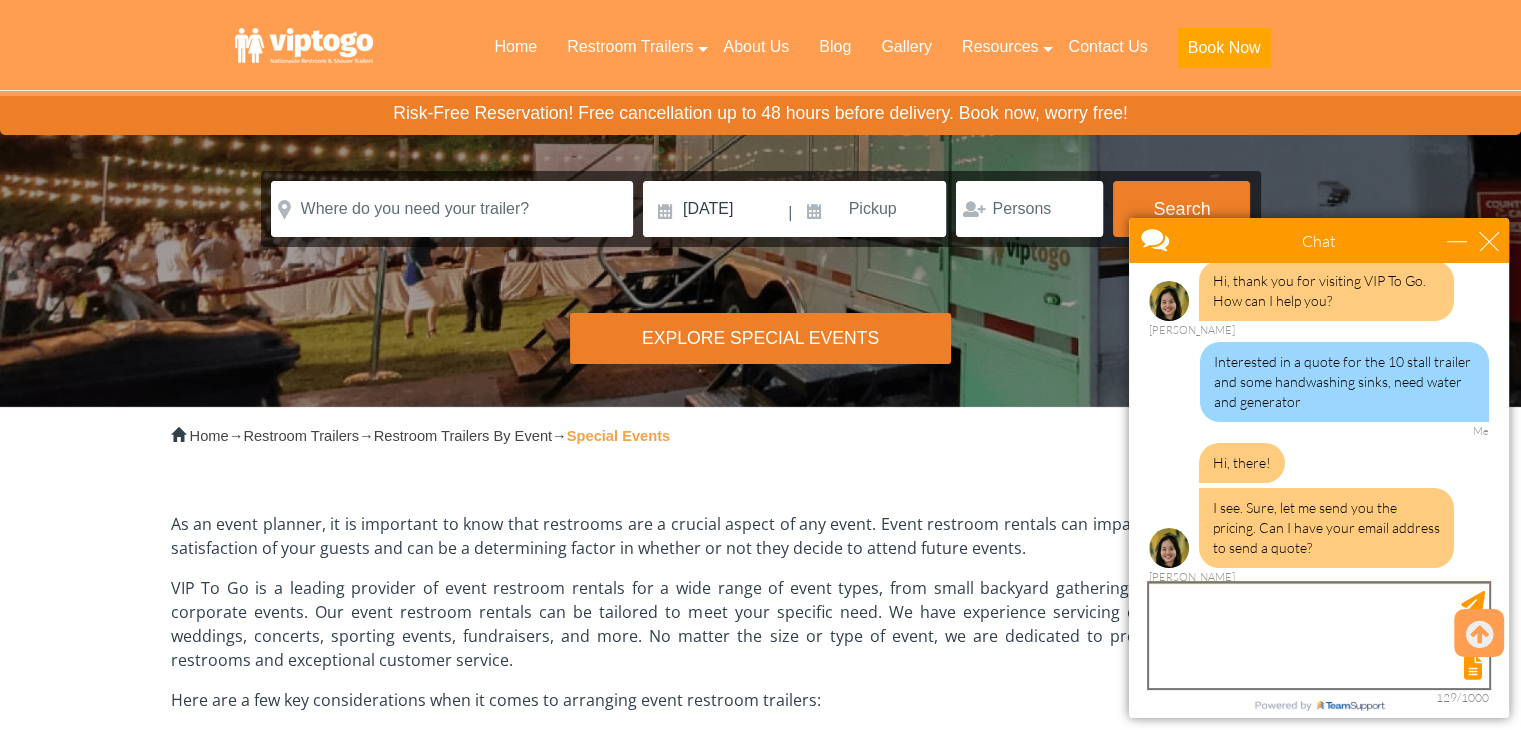 scroll, scrollTop: 143, scrollLeft: 0, axis: vertical 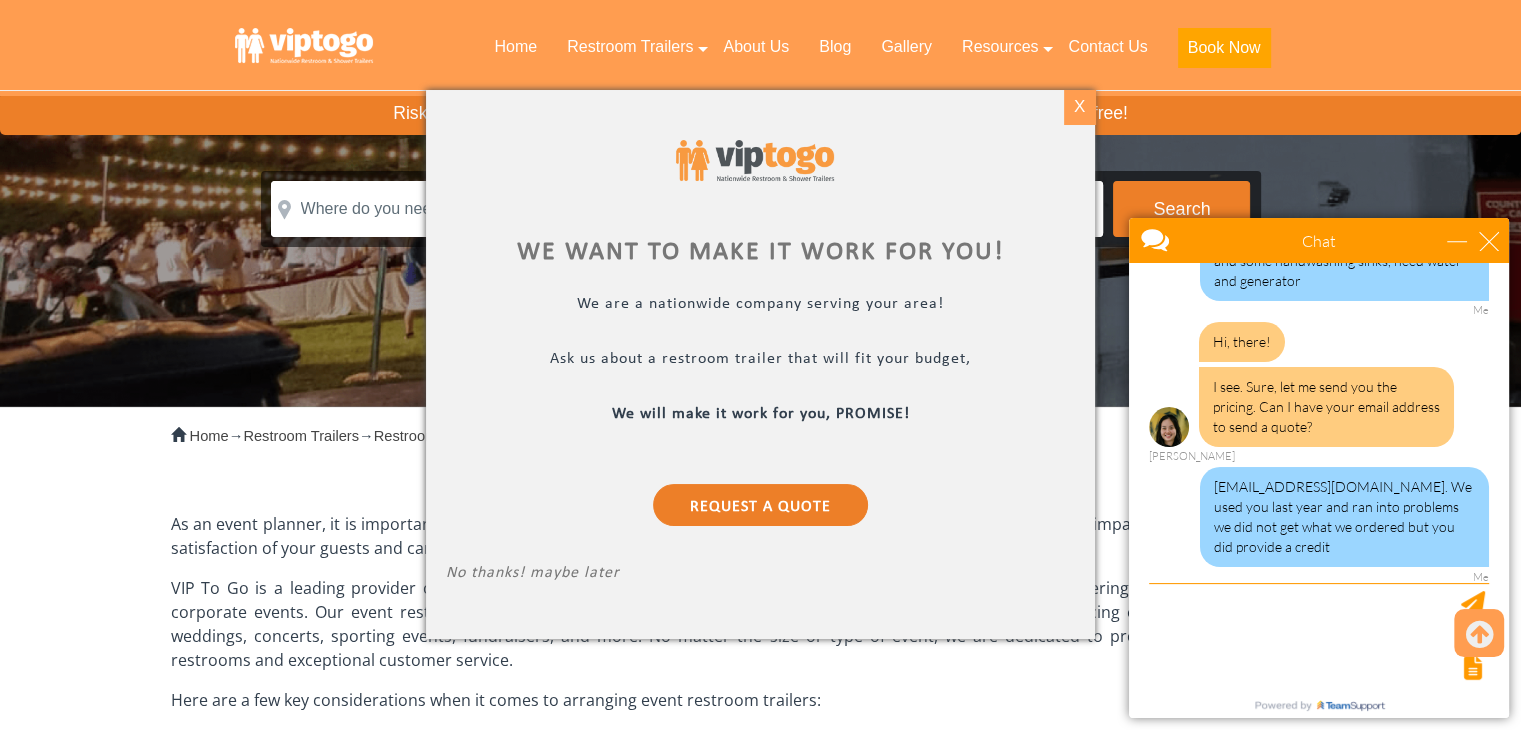 click on "X" at bounding box center [1079, 107] 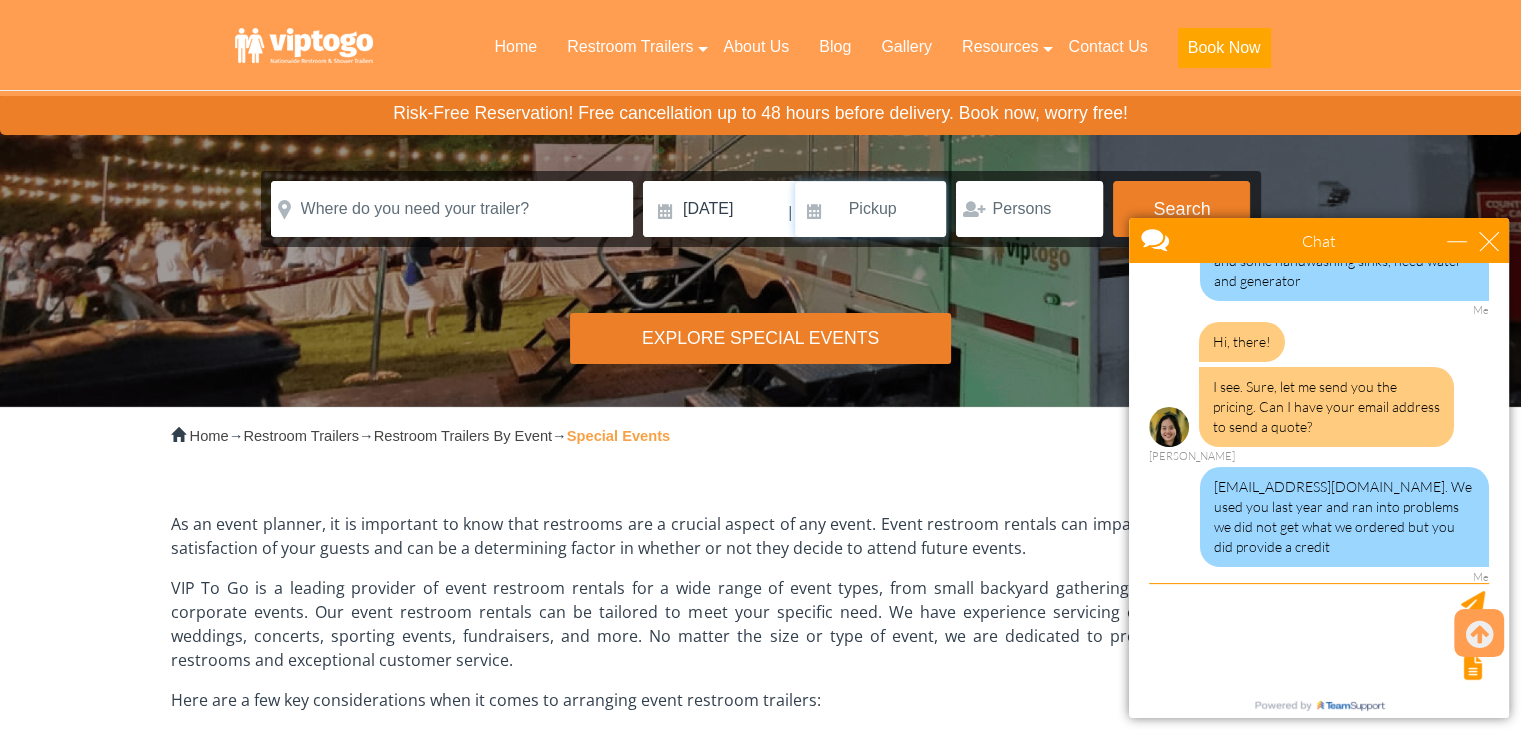click at bounding box center [871, 209] 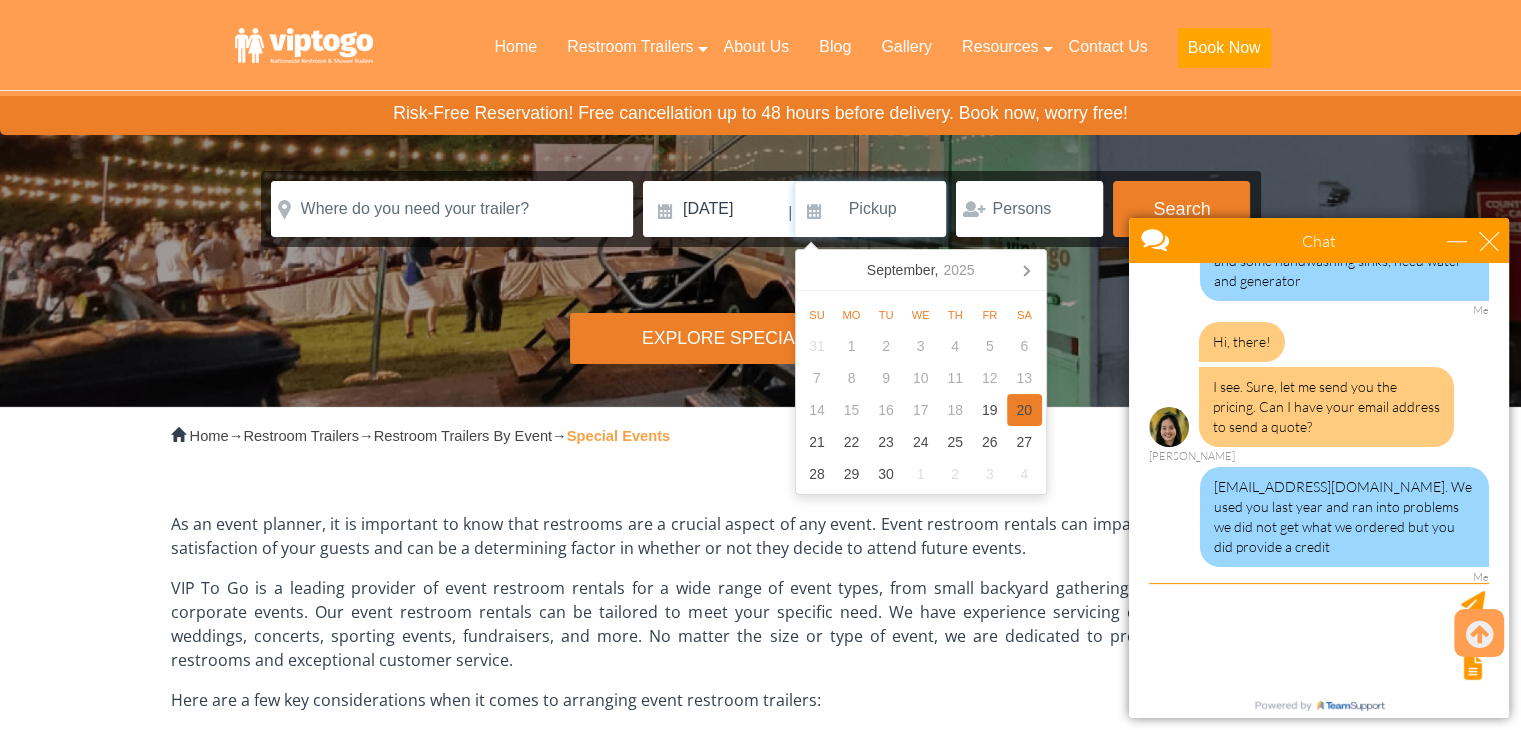 click on "20" at bounding box center [1024, 410] 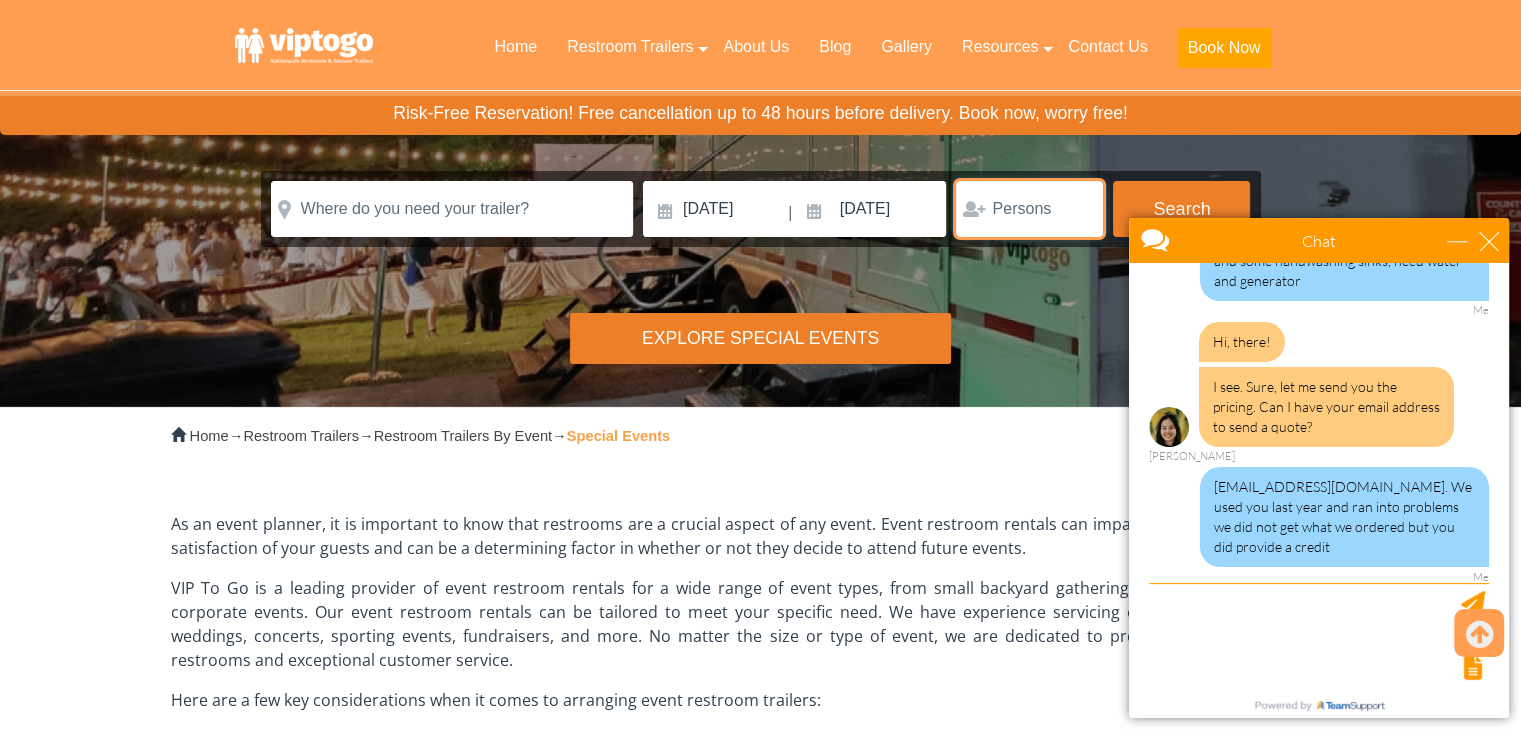 click at bounding box center [1029, 209] 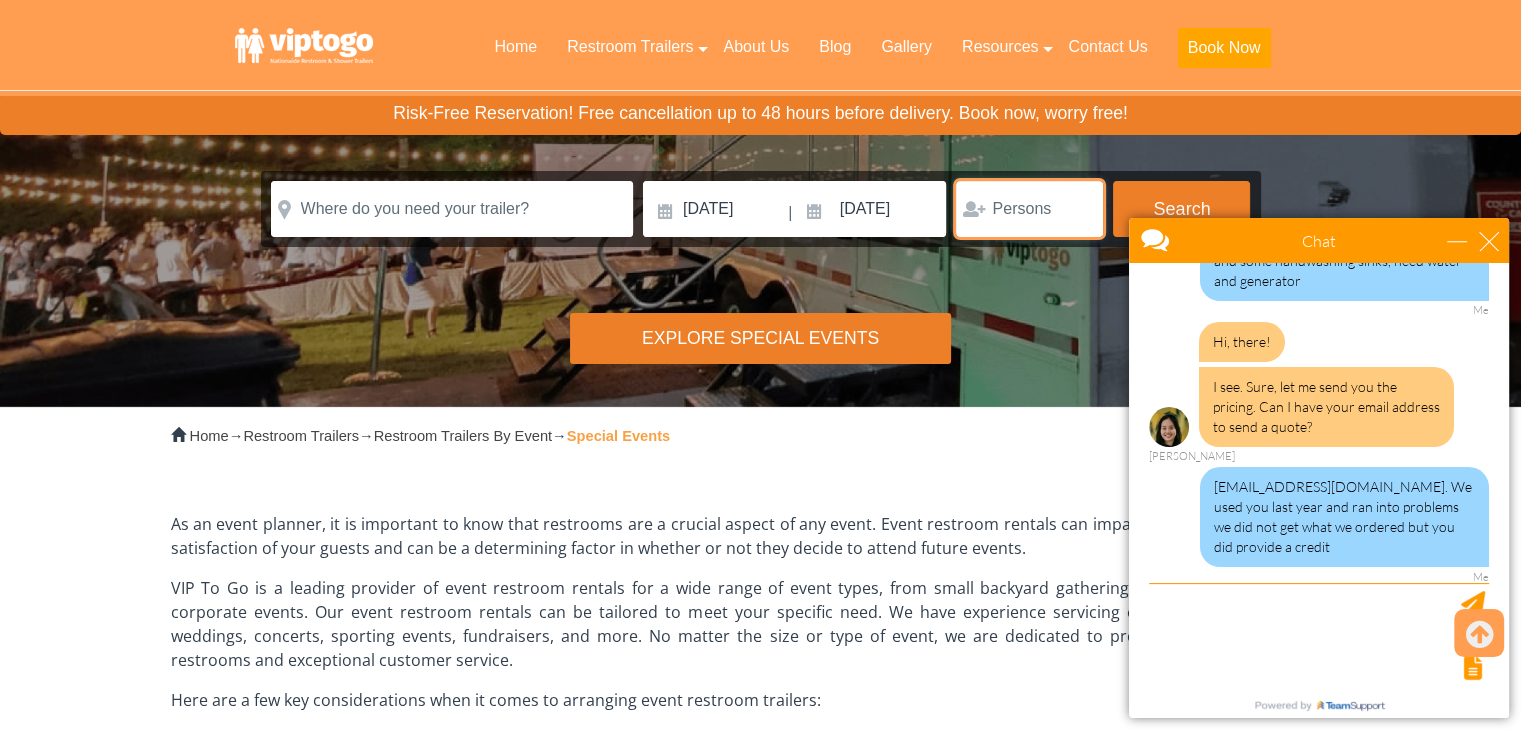 click at bounding box center (1029, 209) 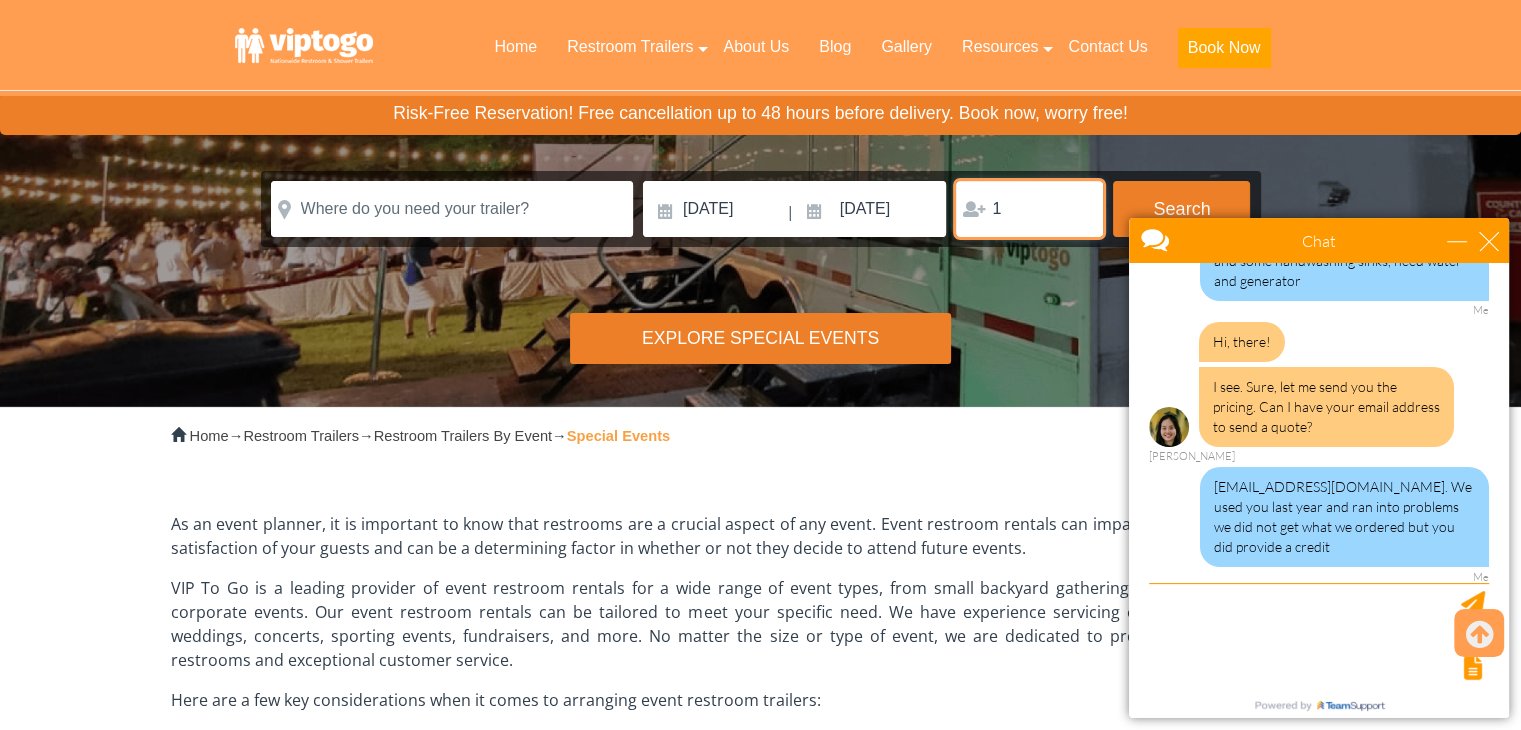 click on "1" at bounding box center [1029, 209] 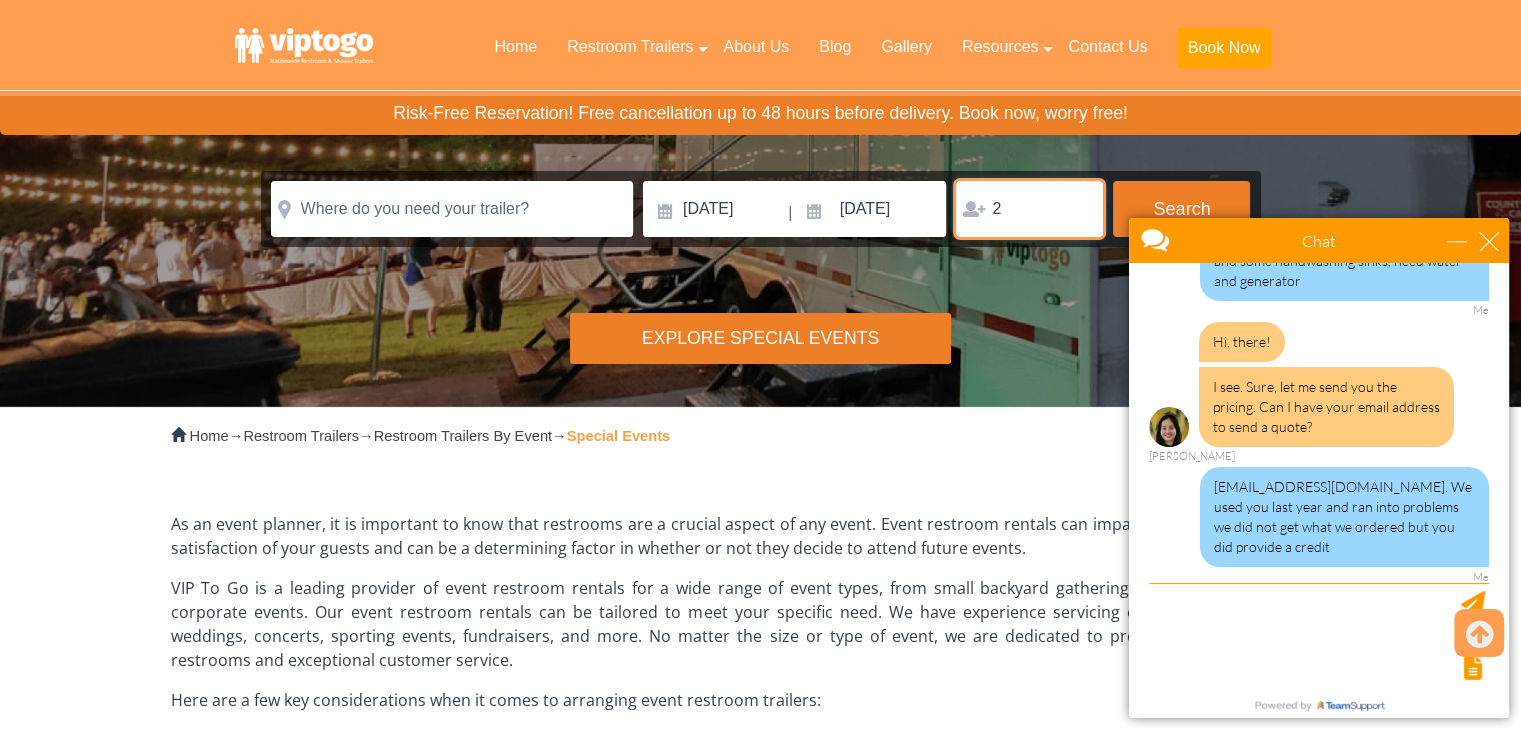 click on "2" at bounding box center [1029, 209] 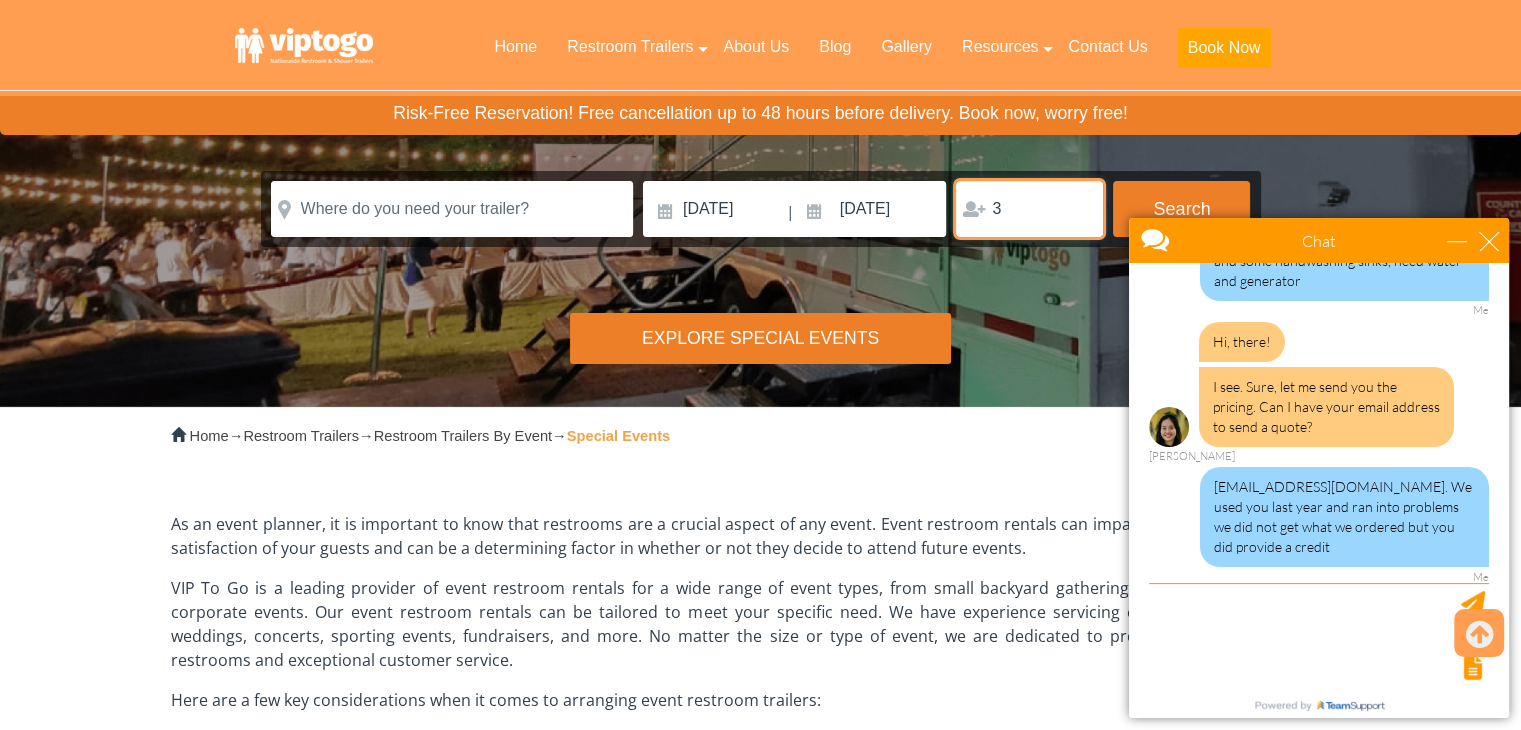 click on "3" at bounding box center (1029, 209) 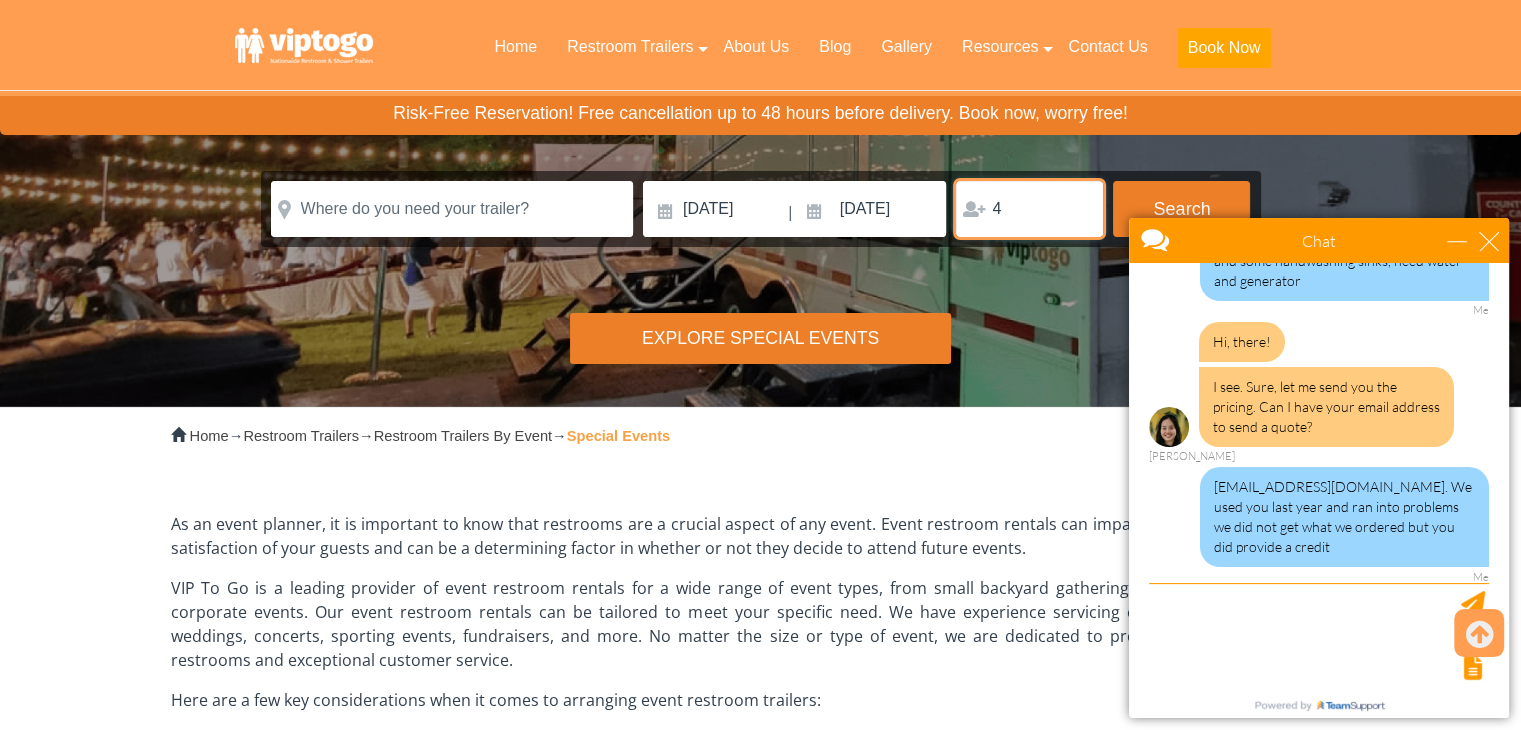 click on "4" at bounding box center (1029, 209) 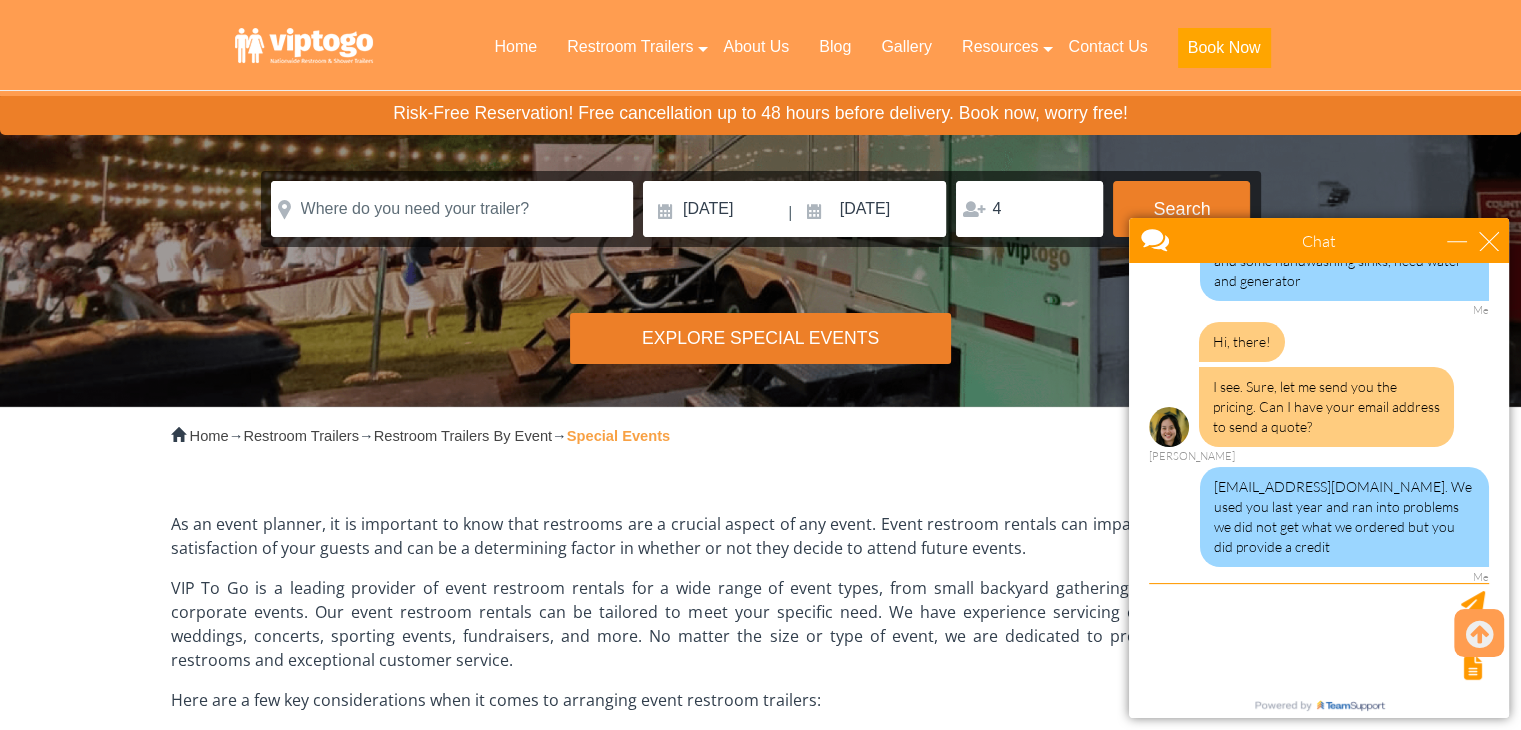 drag, startPoint x: 991, startPoint y: 205, endPoint x: 971, endPoint y: 197, distance: 21.540659 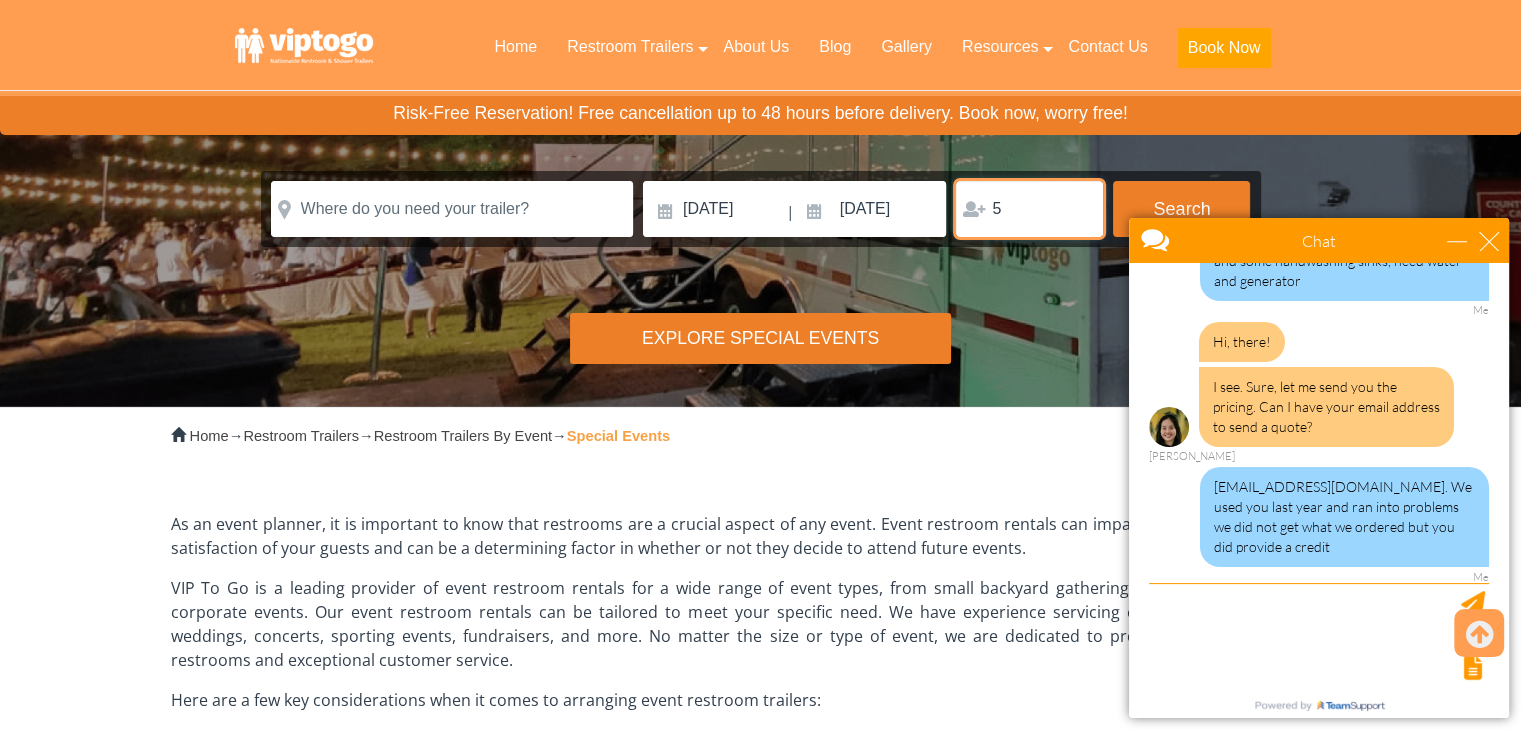 click on "5" at bounding box center (1029, 209) 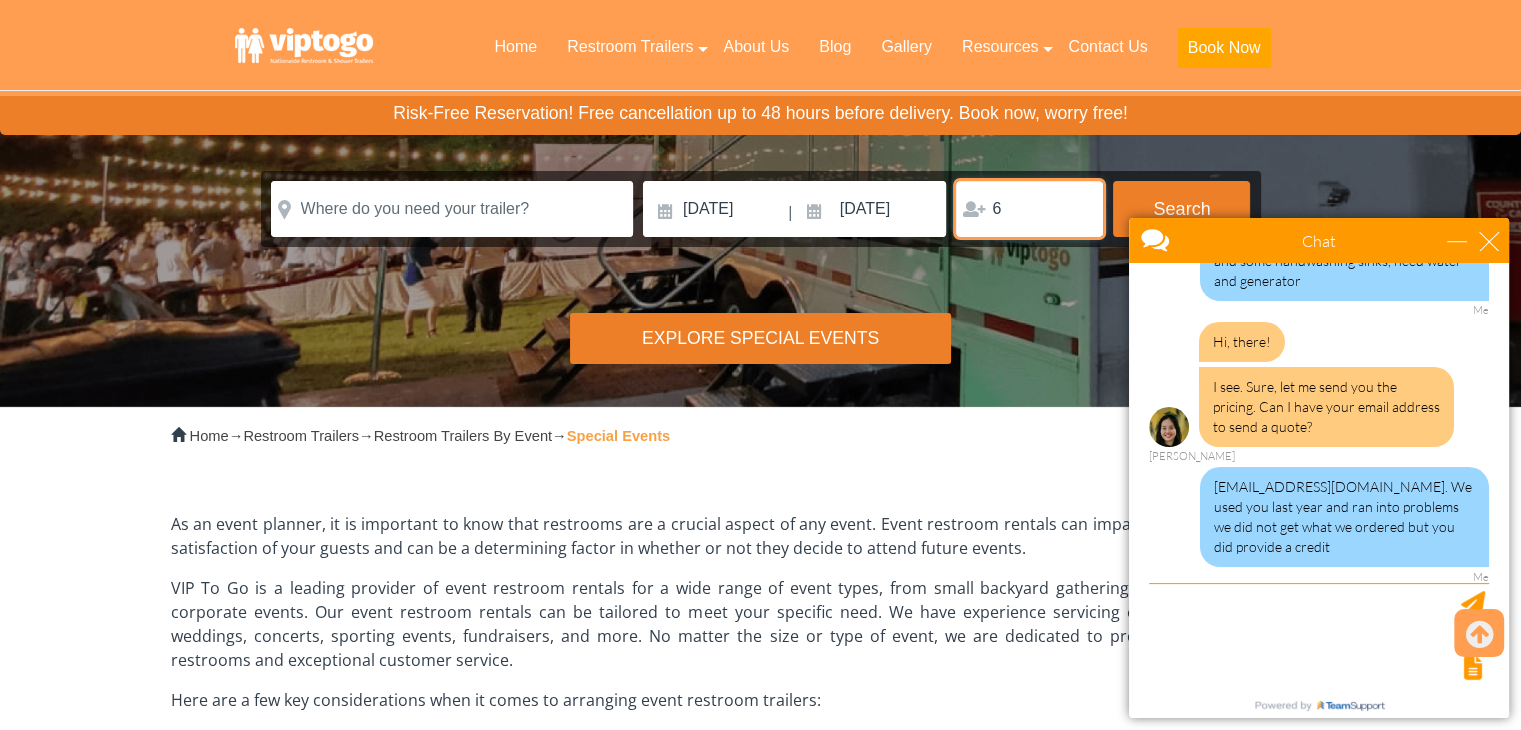 click on "6" at bounding box center (1029, 209) 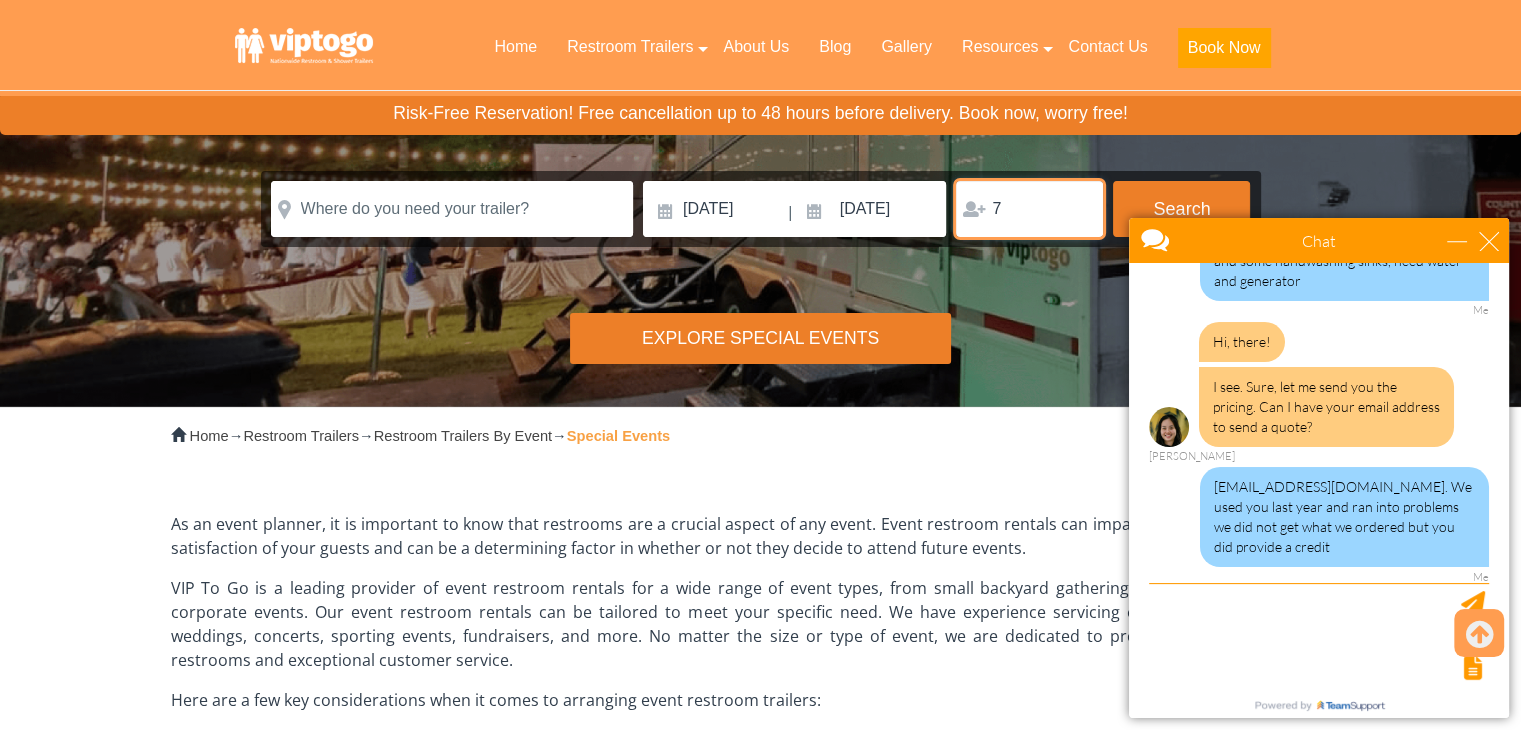click on "7" at bounding box center (1029, 209) 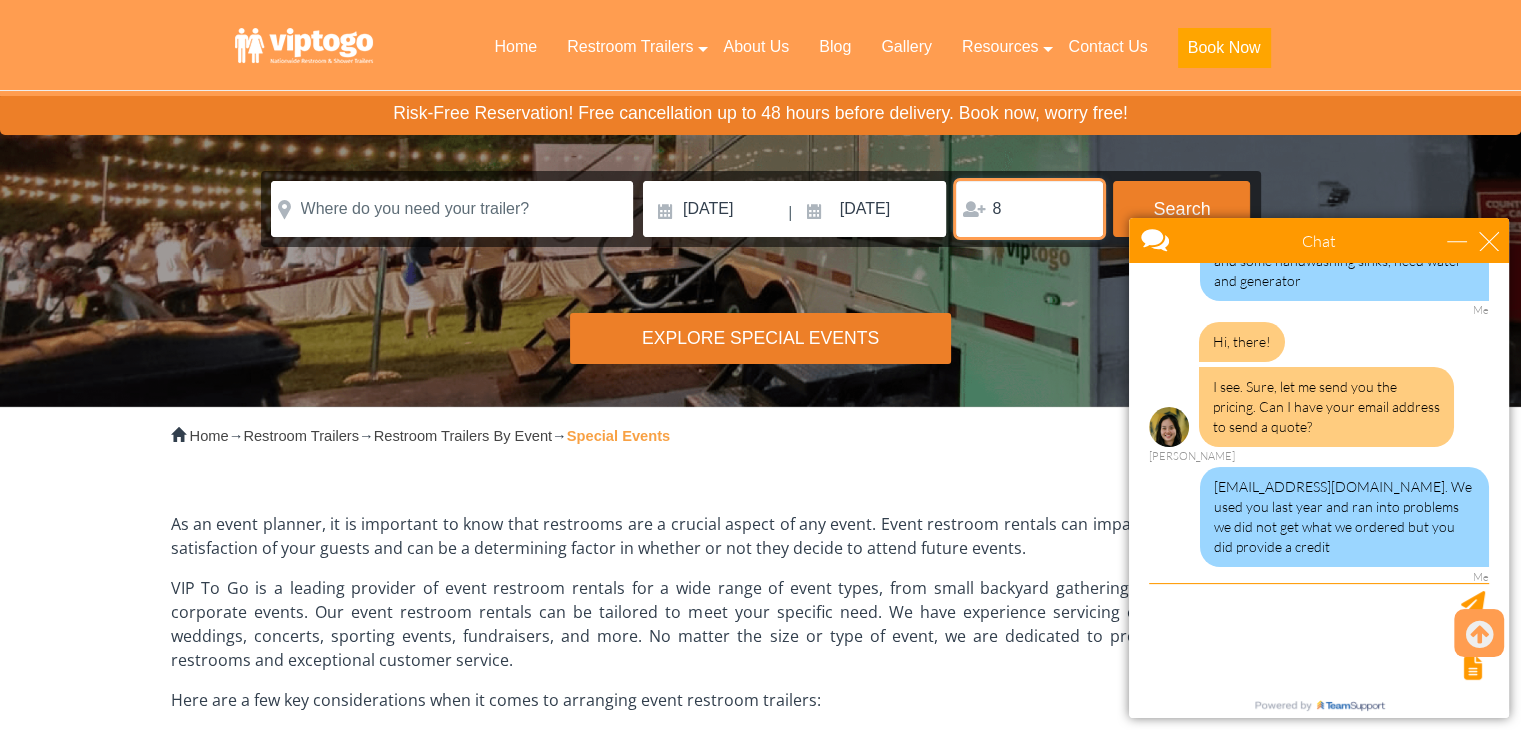 click on "8" at bounding box center (1029, 209) 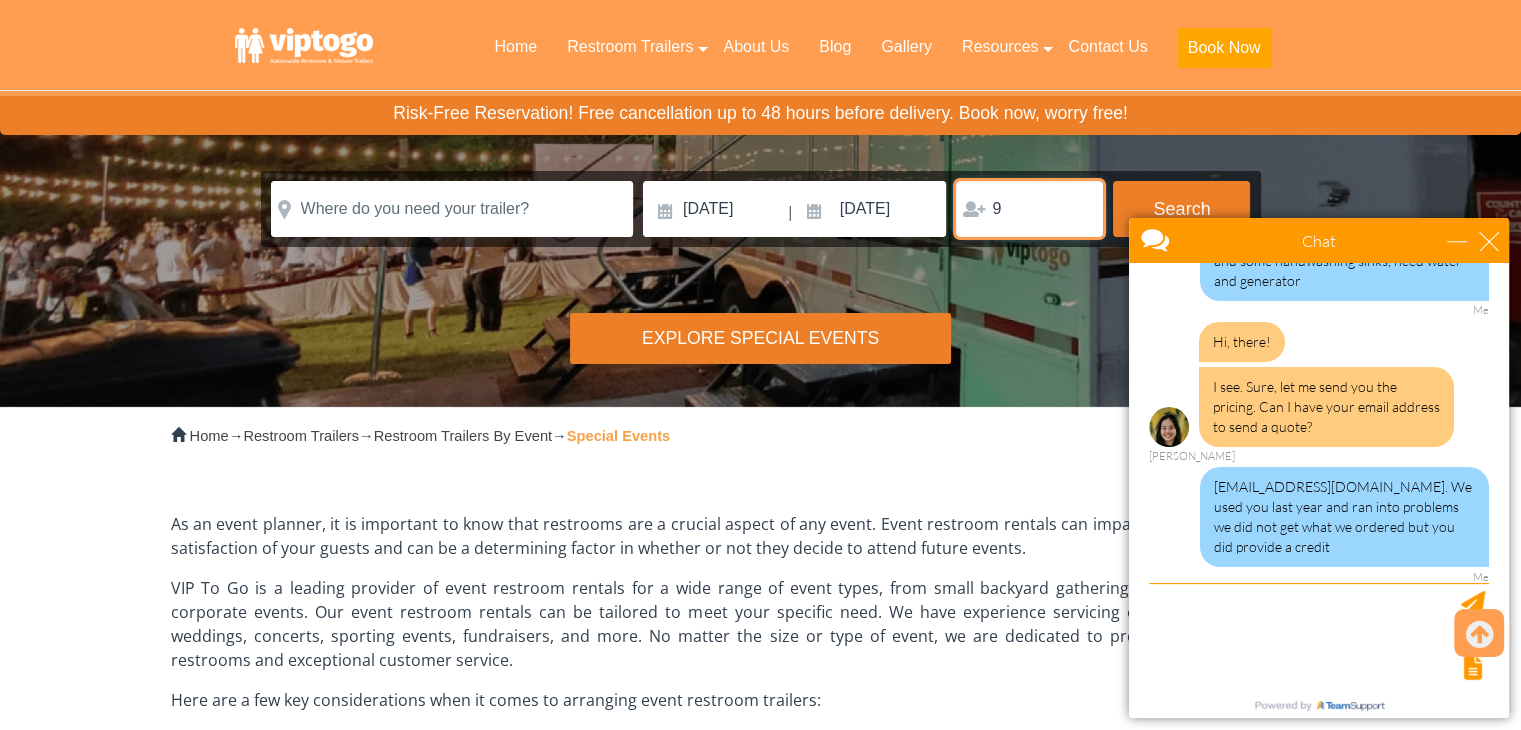 click on "9" at bounding box center (1029, 209) 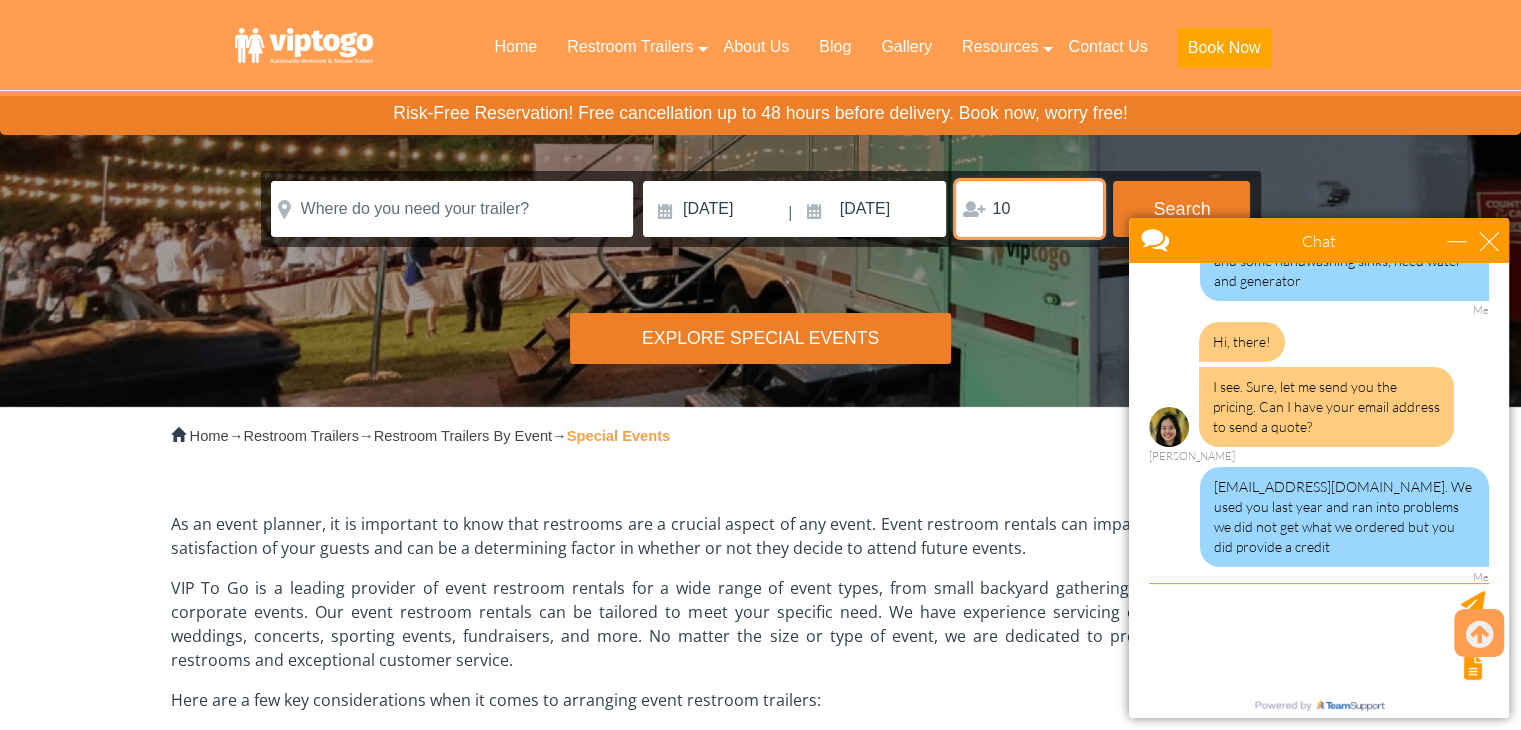 click on "10" at bounding box center (1029, 209) 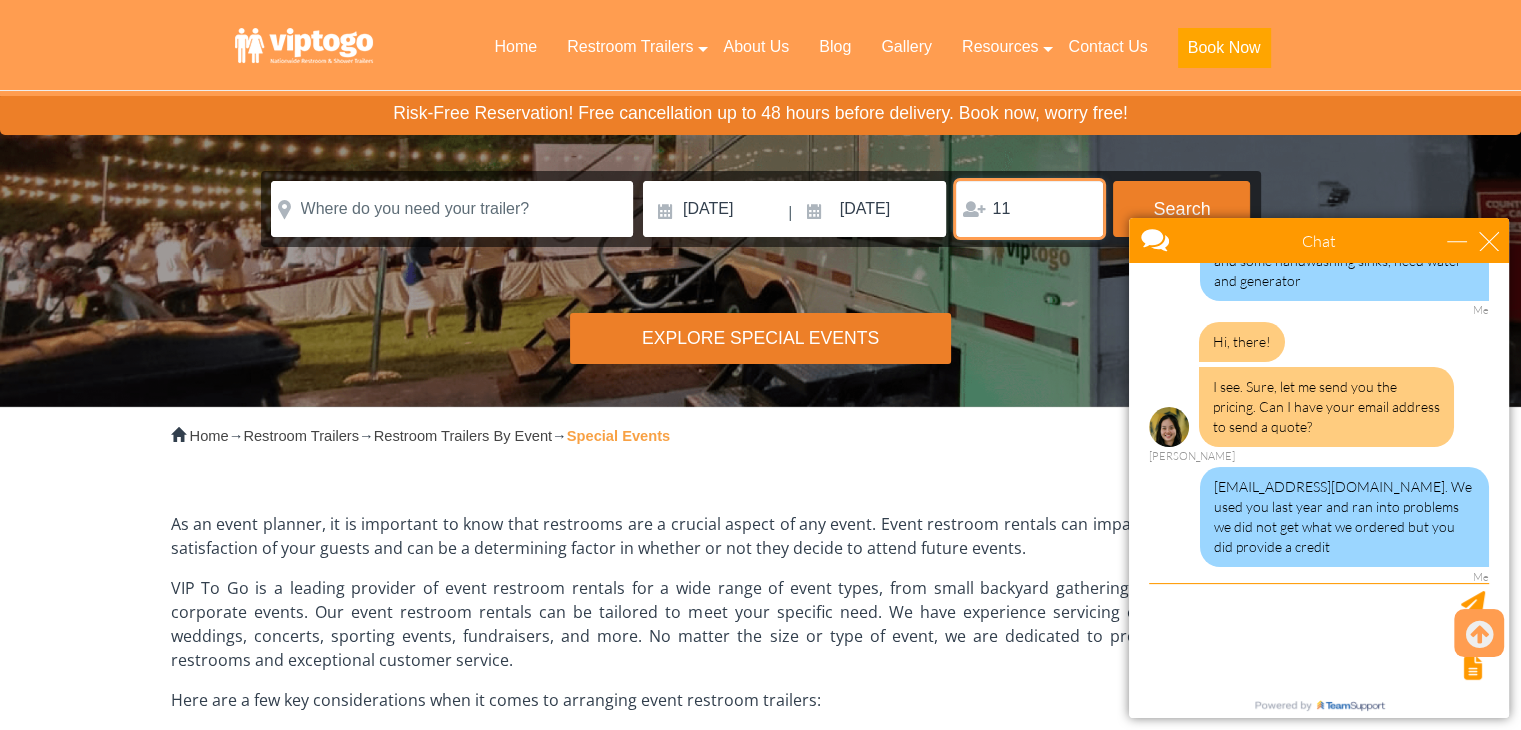 click on "11" at bounding box center [1029, 209] 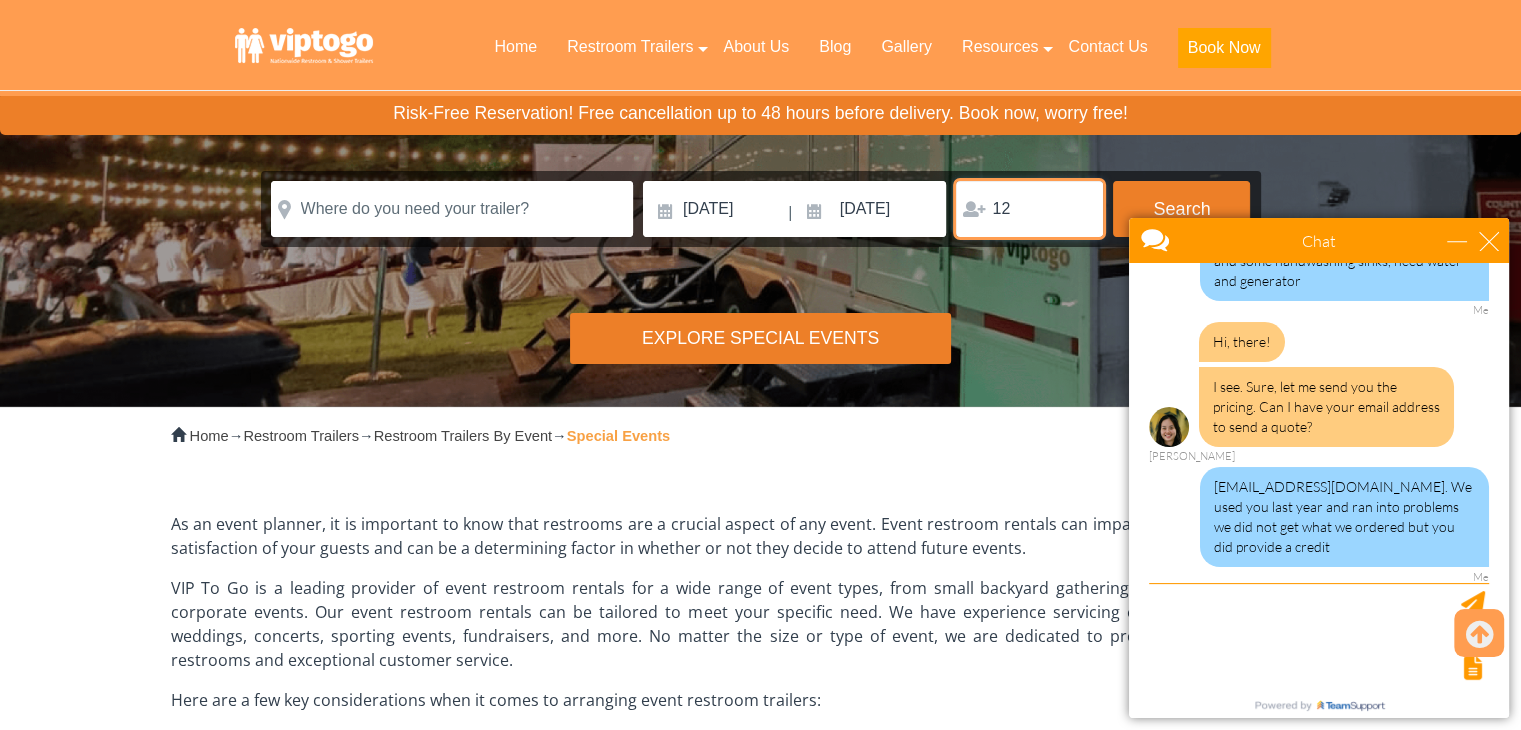 click on "12" at bounding box center (1029, 209) 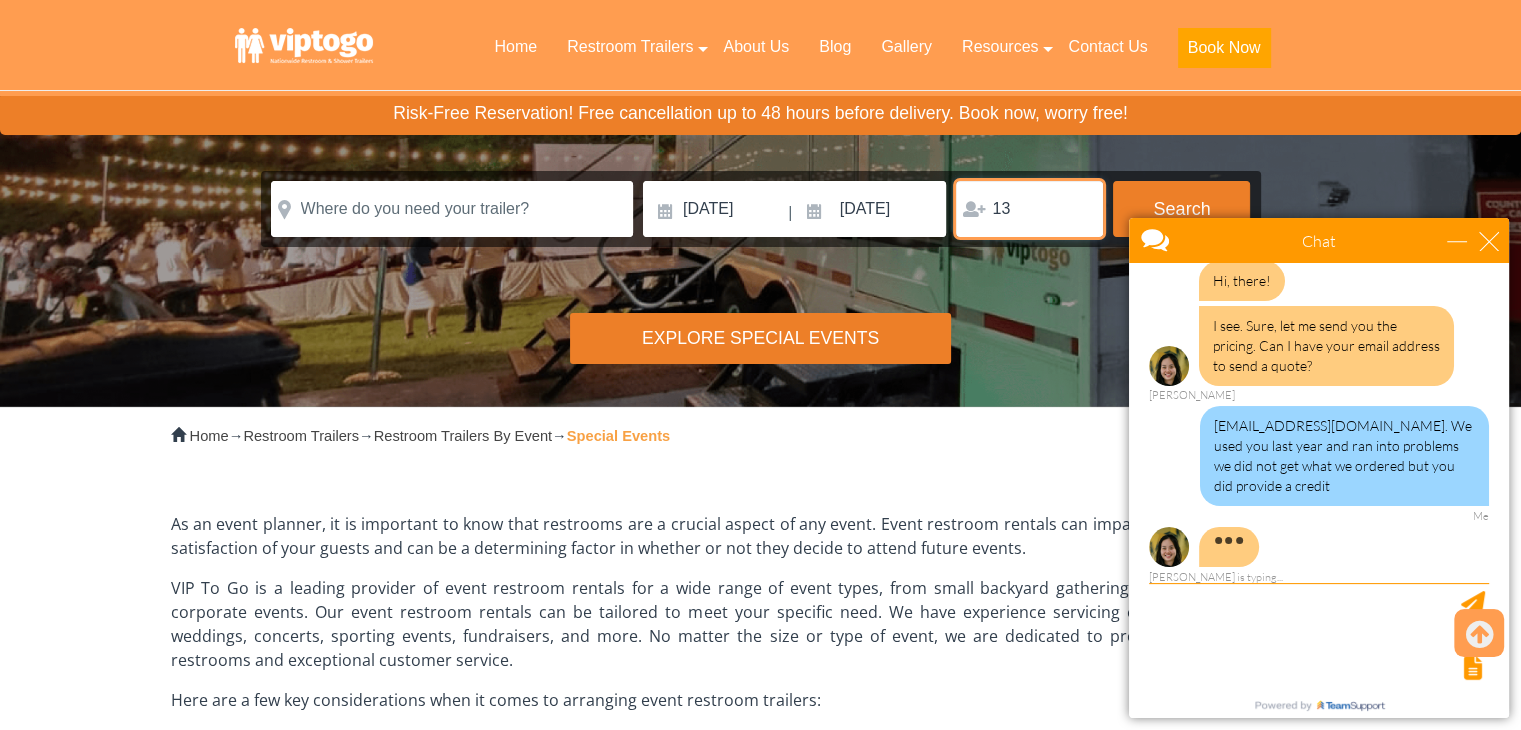 click on "13" at bounding box center (1029, 209) 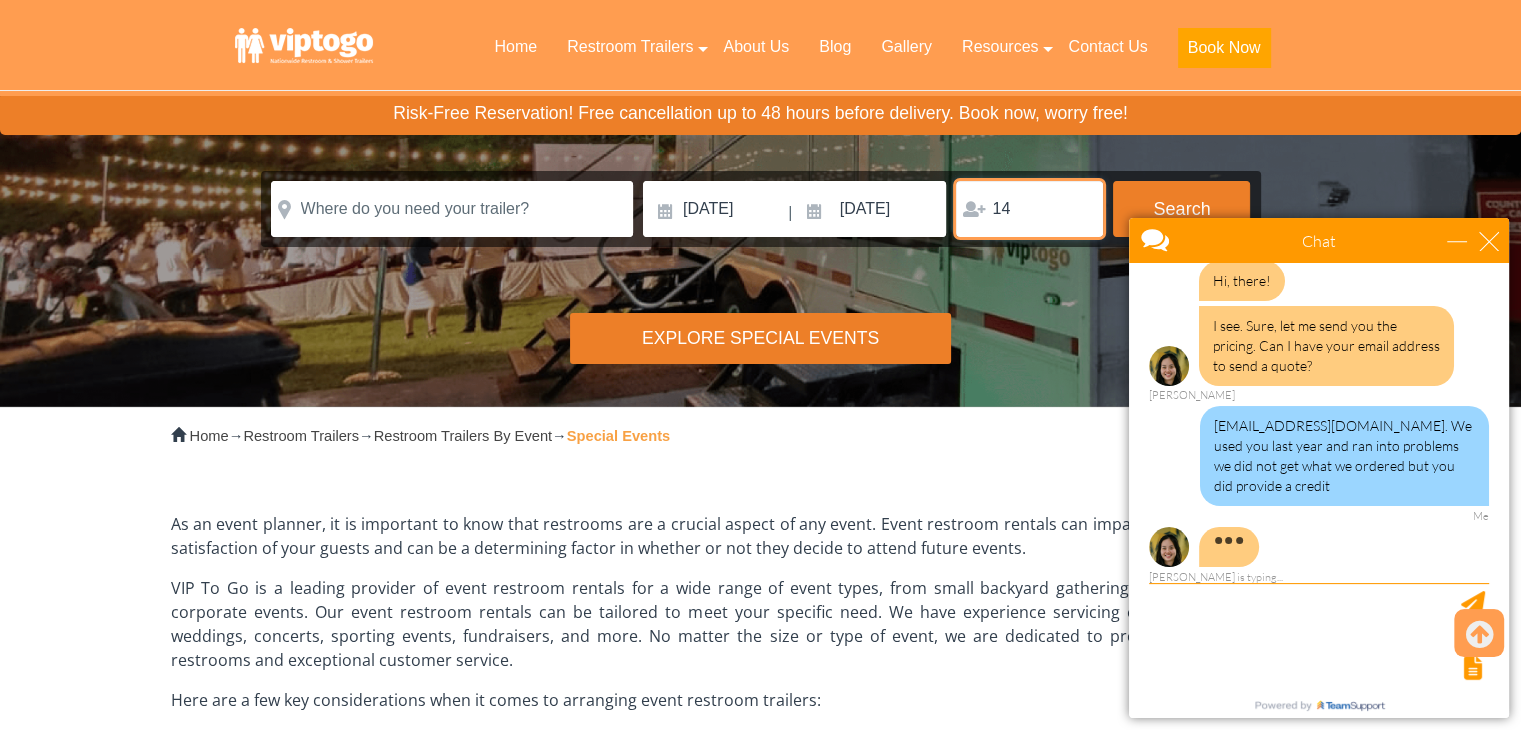 click on "14" at bounding box center (1029, 209) 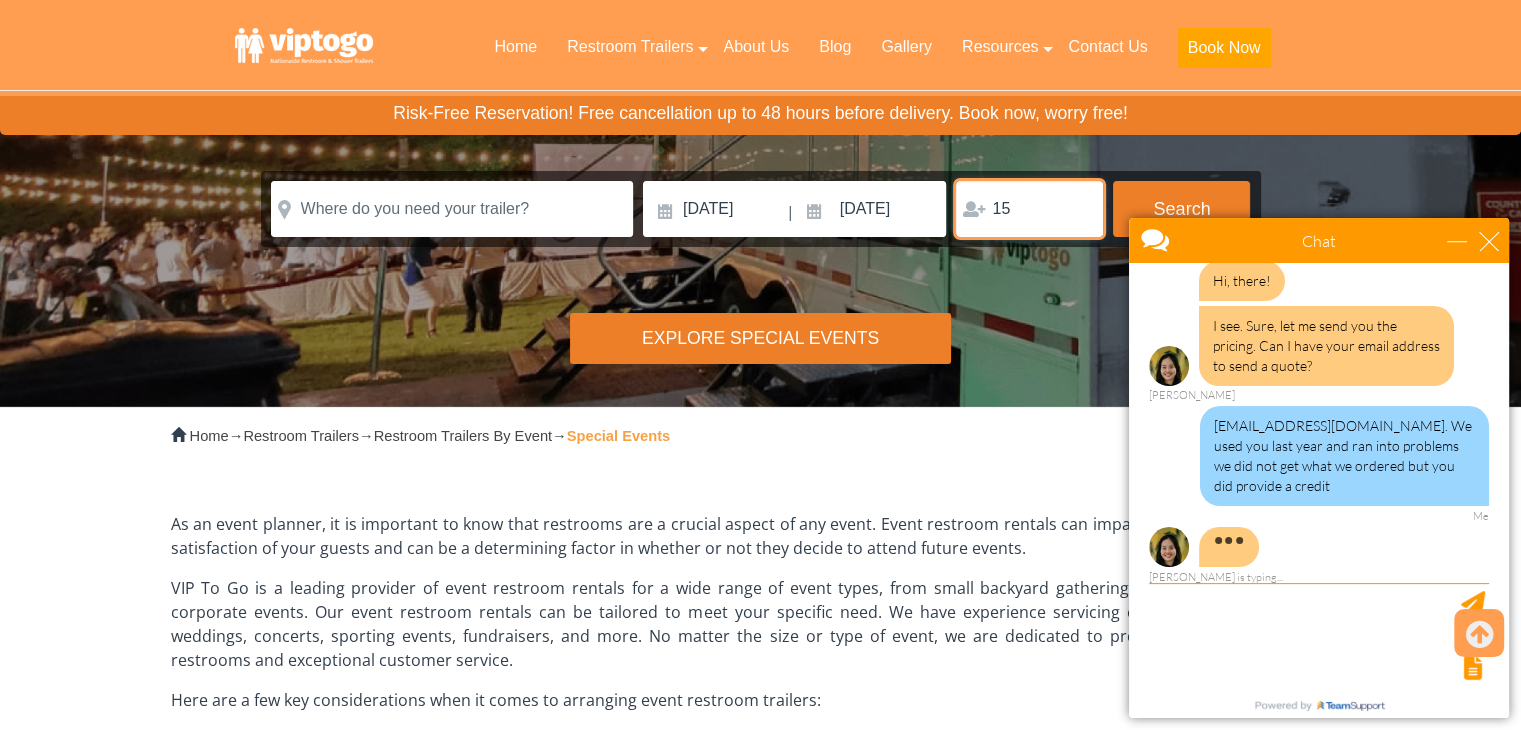 click on "15" at bounding box center (1029, 209) 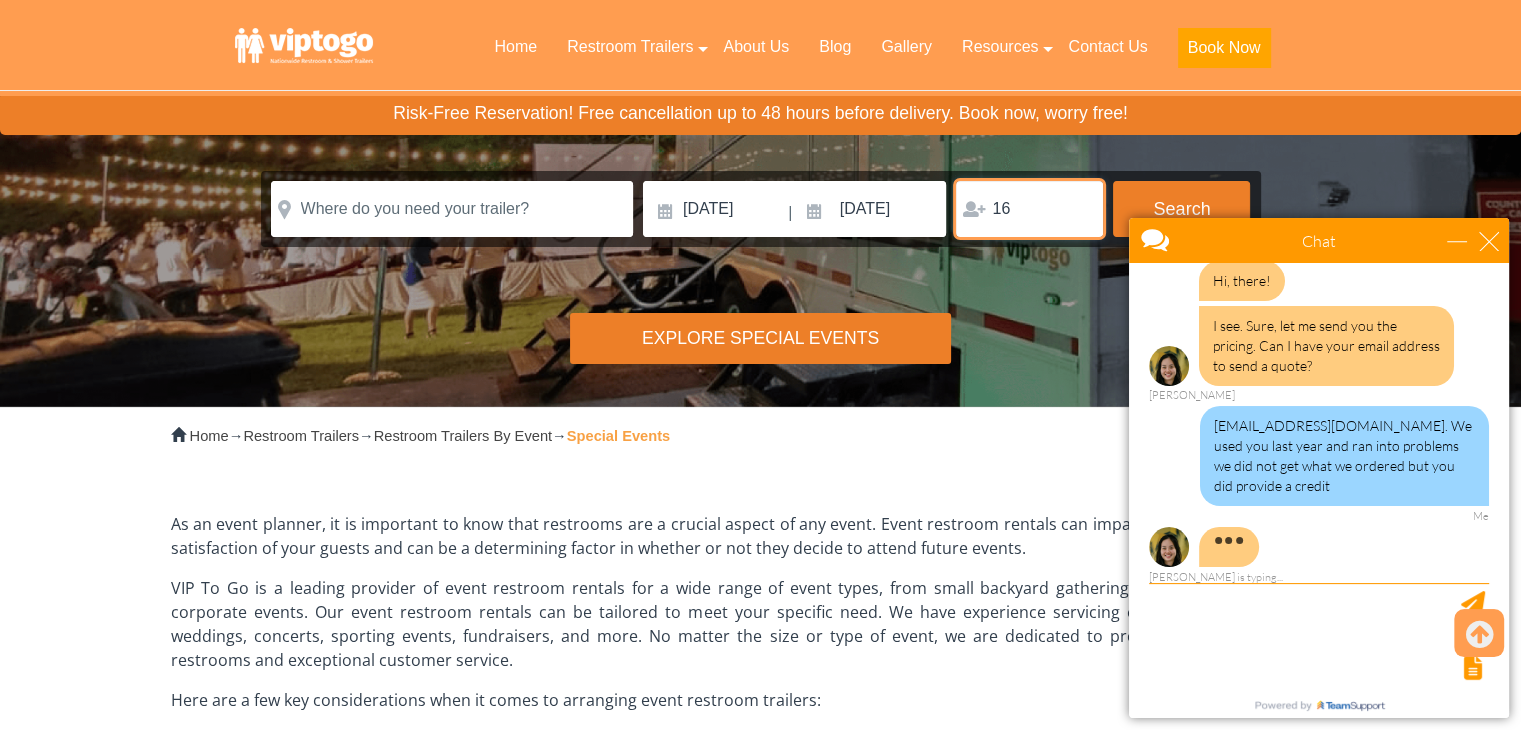 click on "16" at bounding box center (1029, 209) 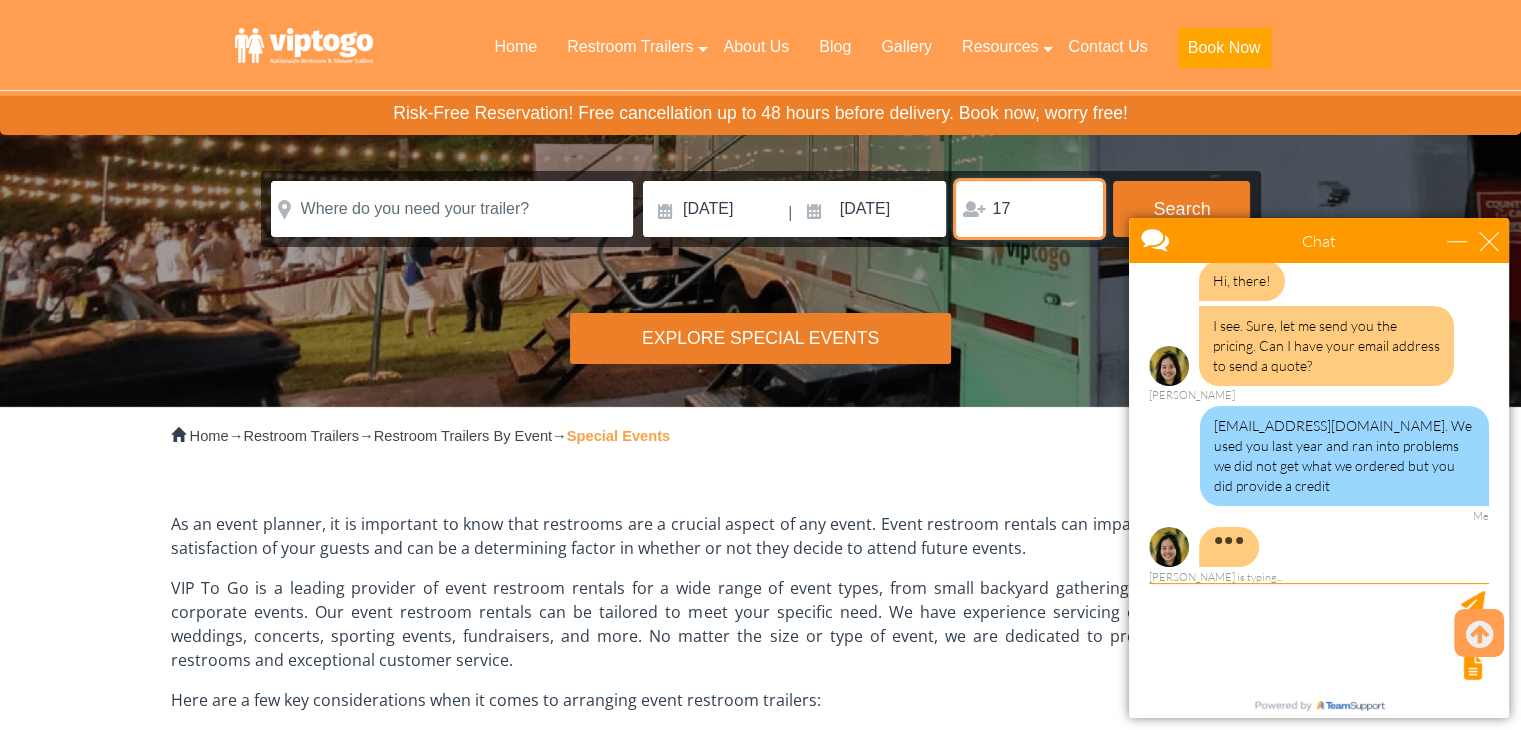 click on "17" at bounding box center [1029, 209] 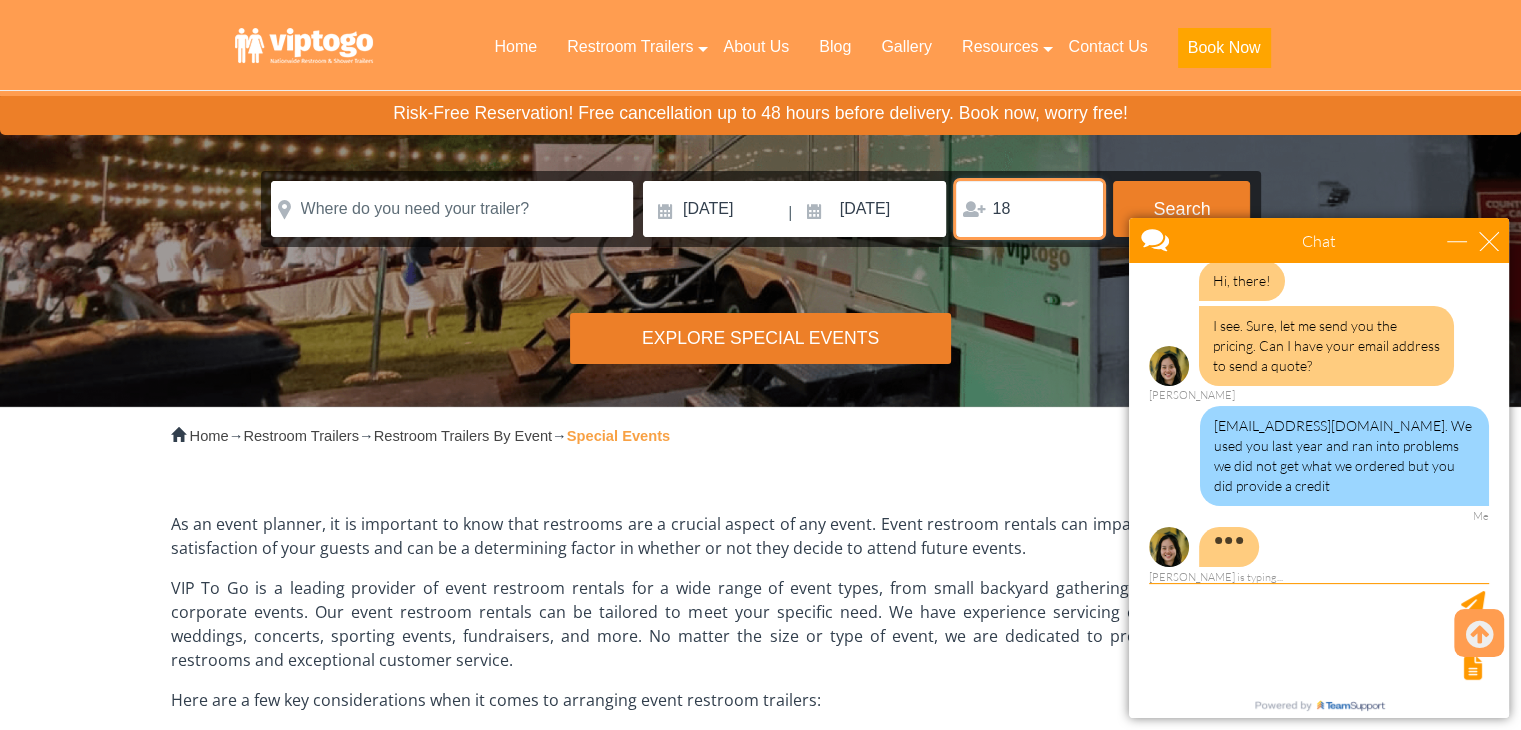 click on "18" at bounding box center [1029, 209] 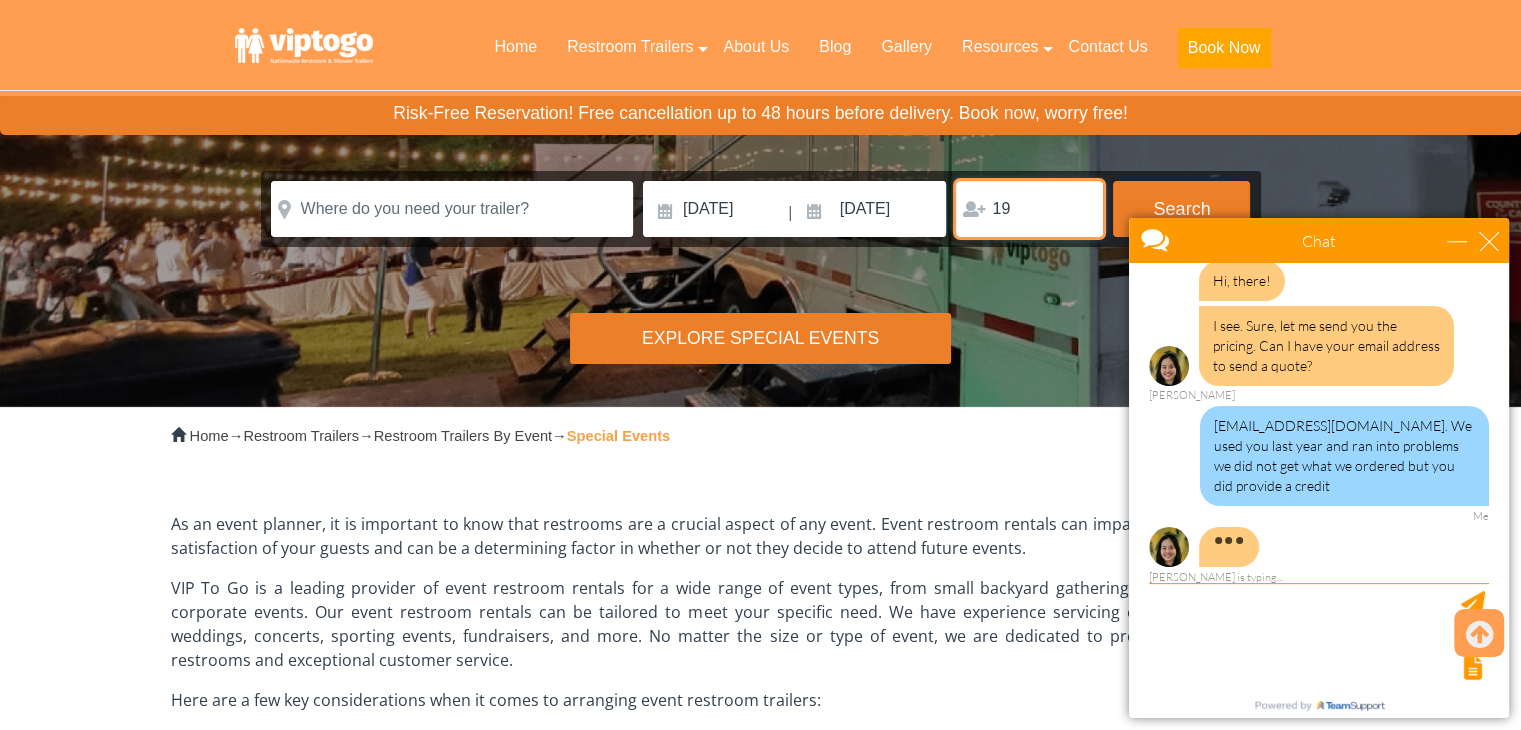 click on "19" at bounding box center [1029, 209] 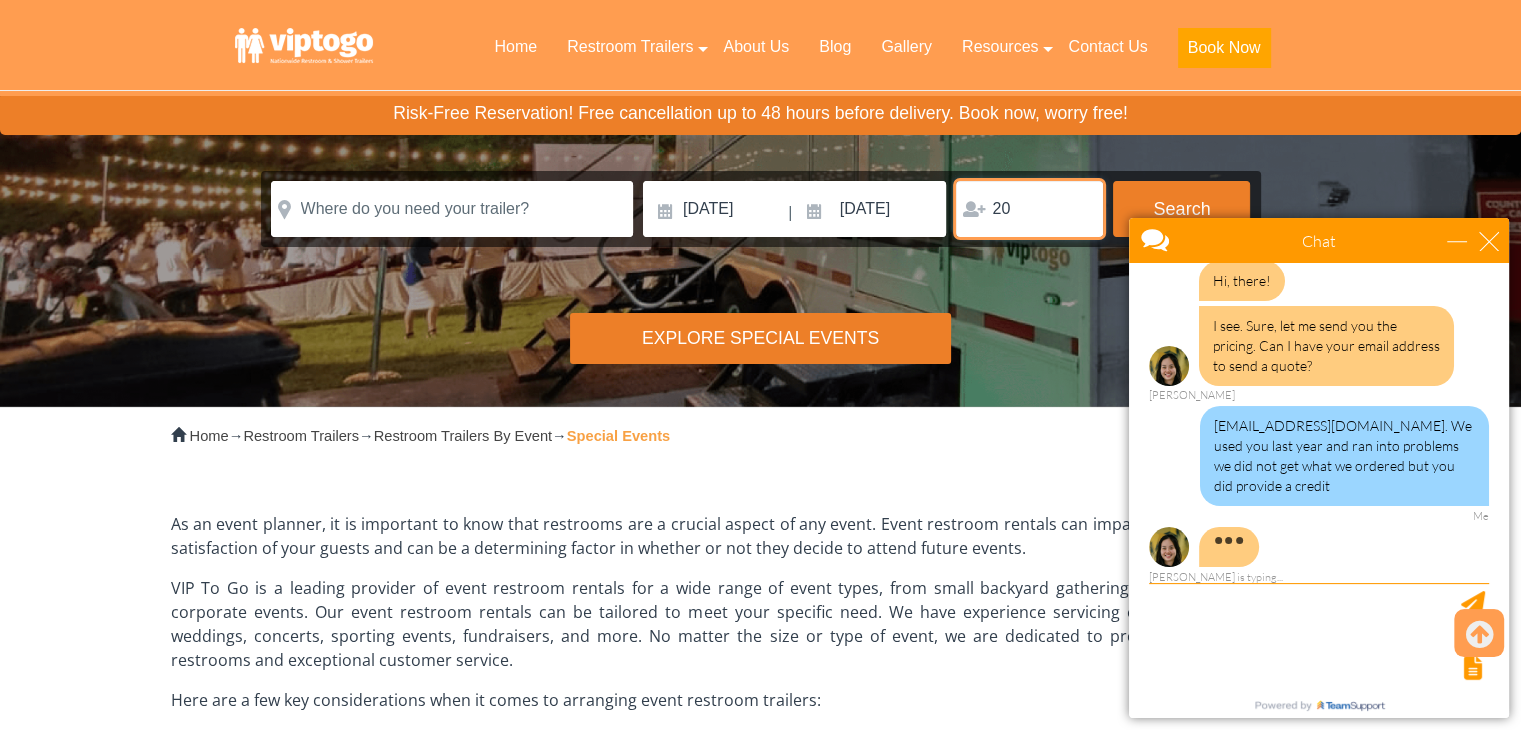 click on "20" at bounding box center [1029, 209] 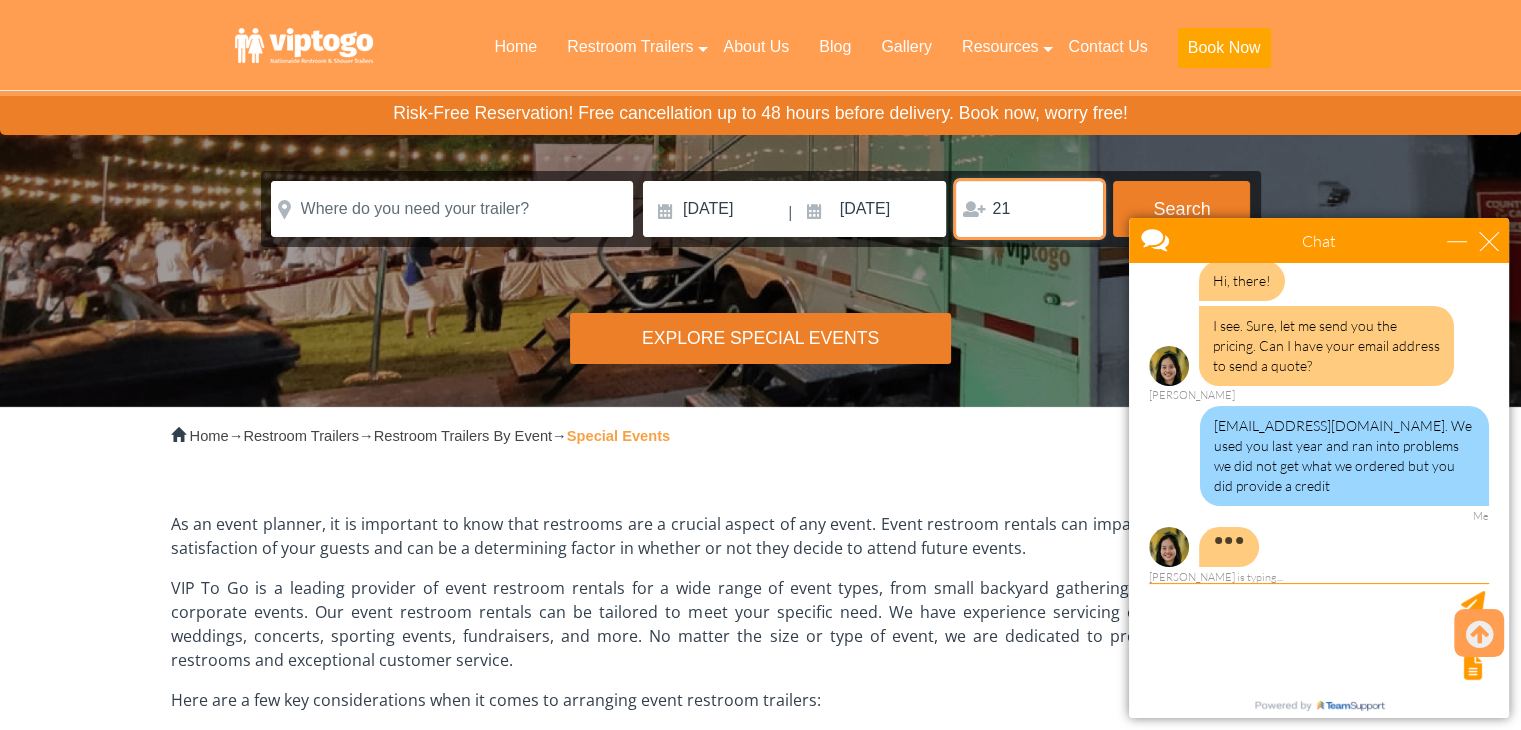 click on "21" at bounding box center (1029, 209) 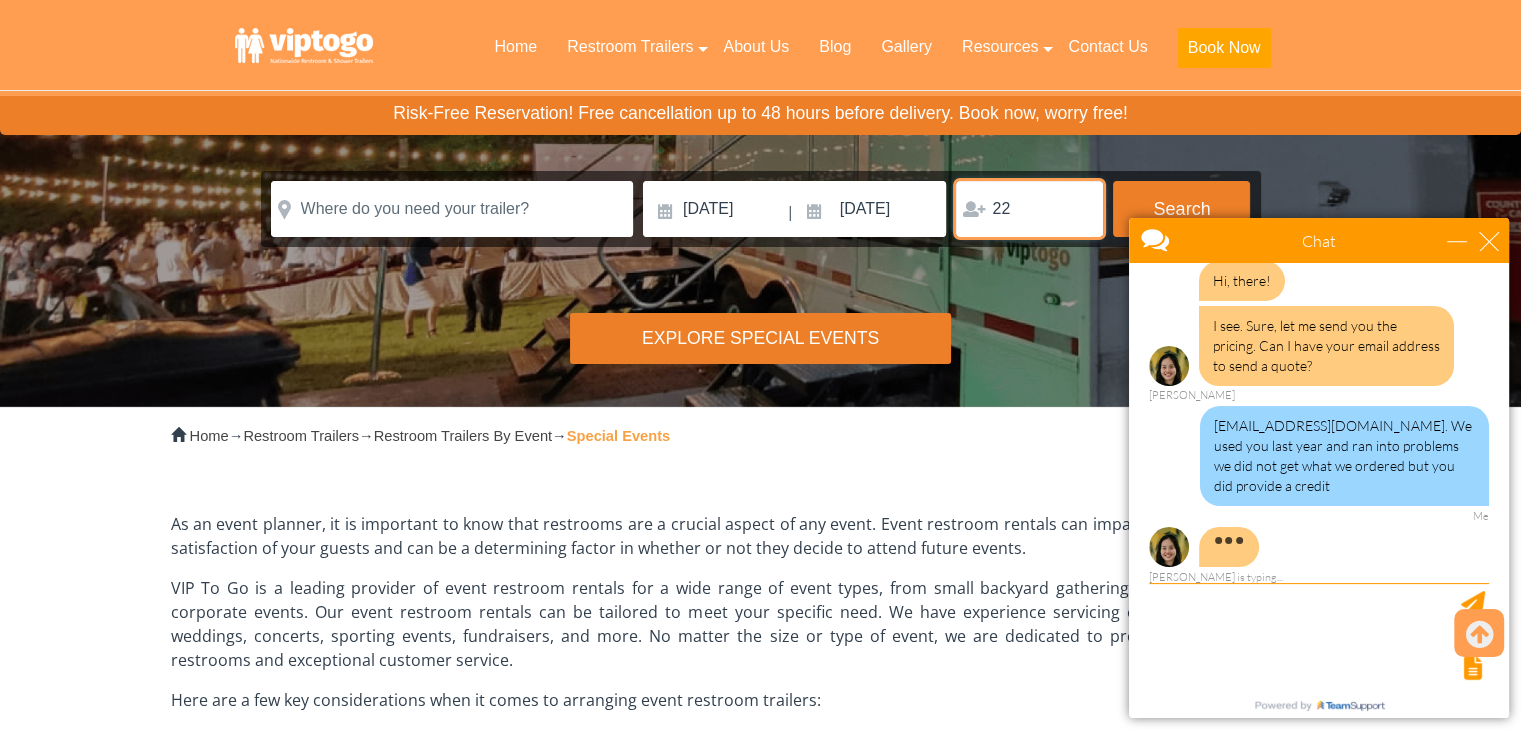 click on "22" at bounding box center [1029, 209] 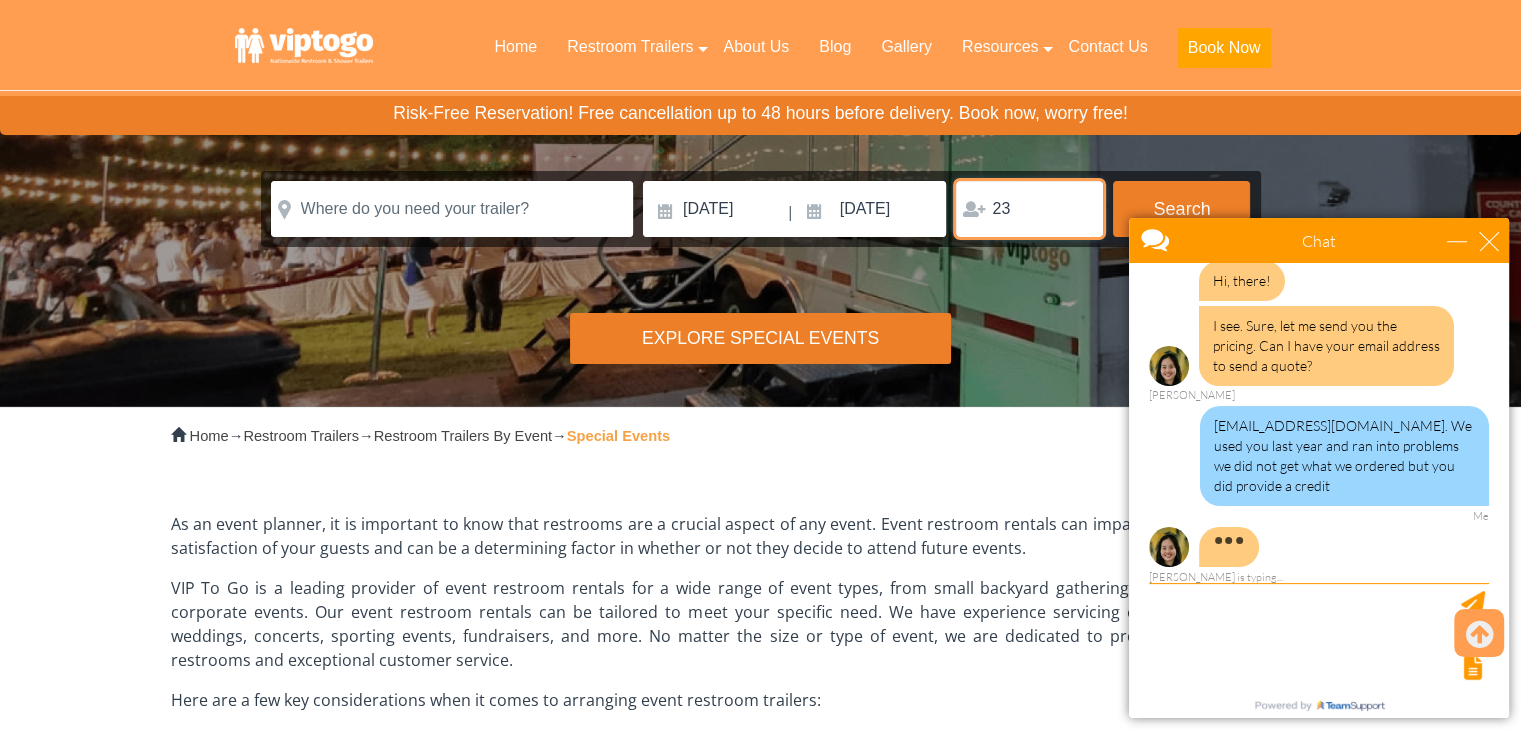 click on "23" at bounding box center [1029, 209] 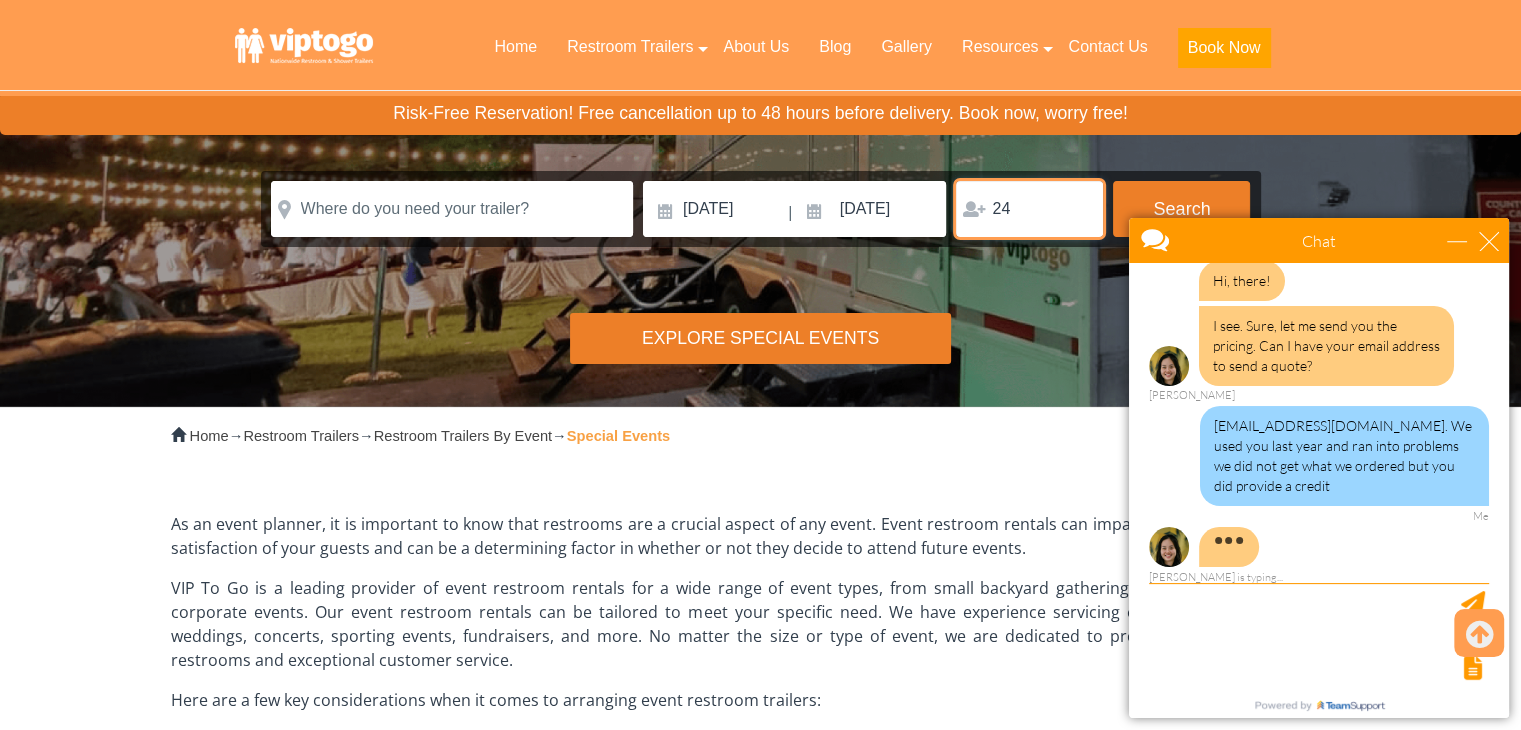 click on "24" at bounding box center (1029, 209) 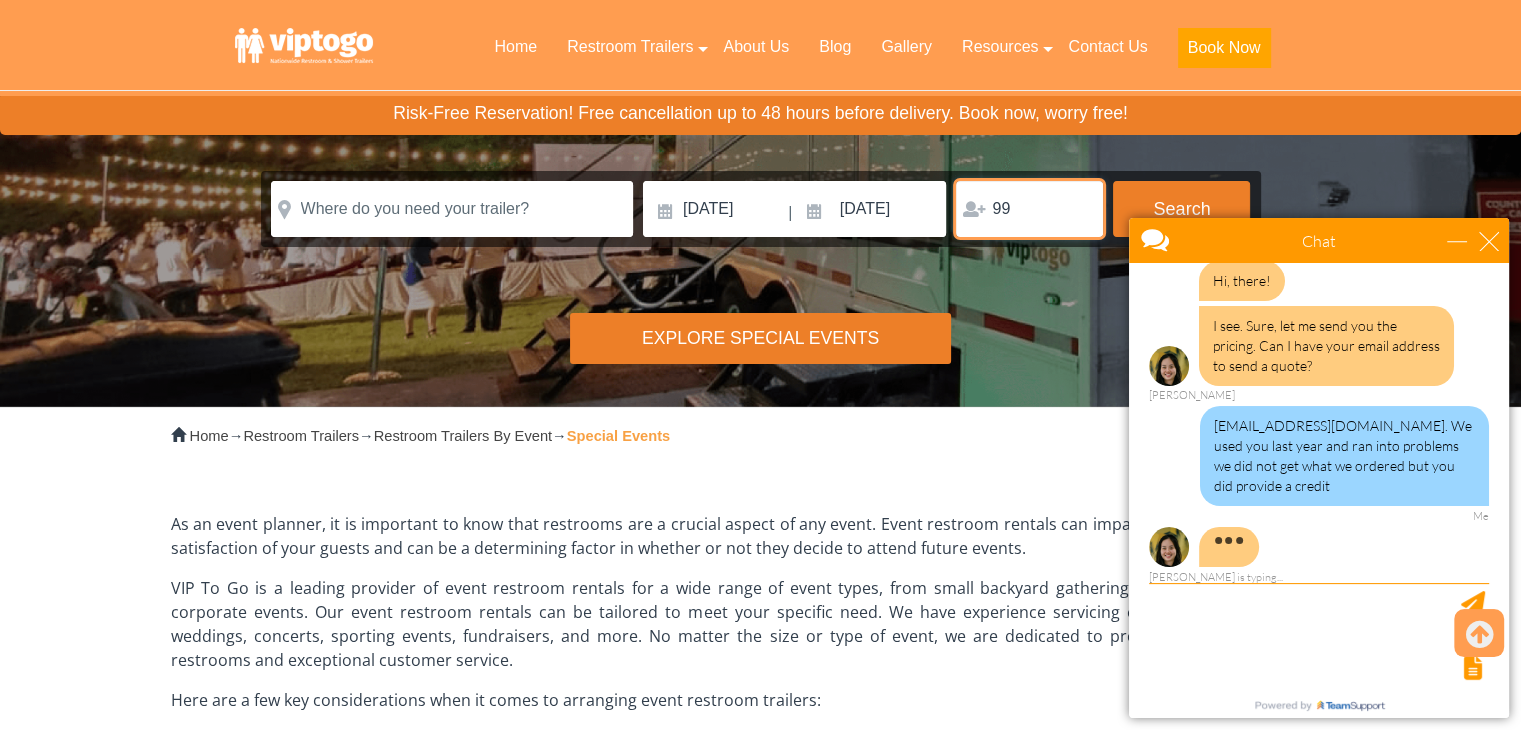 type on "99" 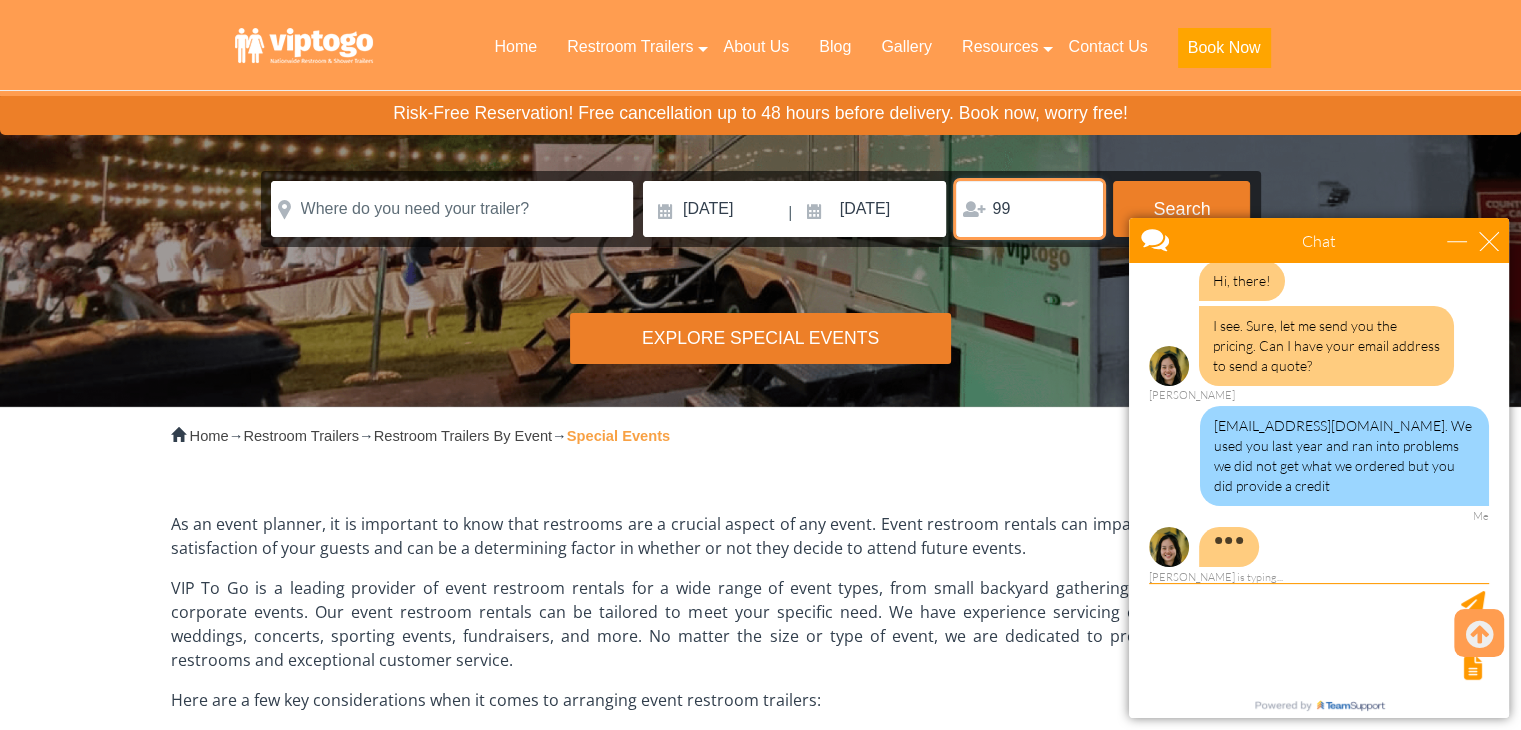 click on "99" at bounding box center [1029, 209] 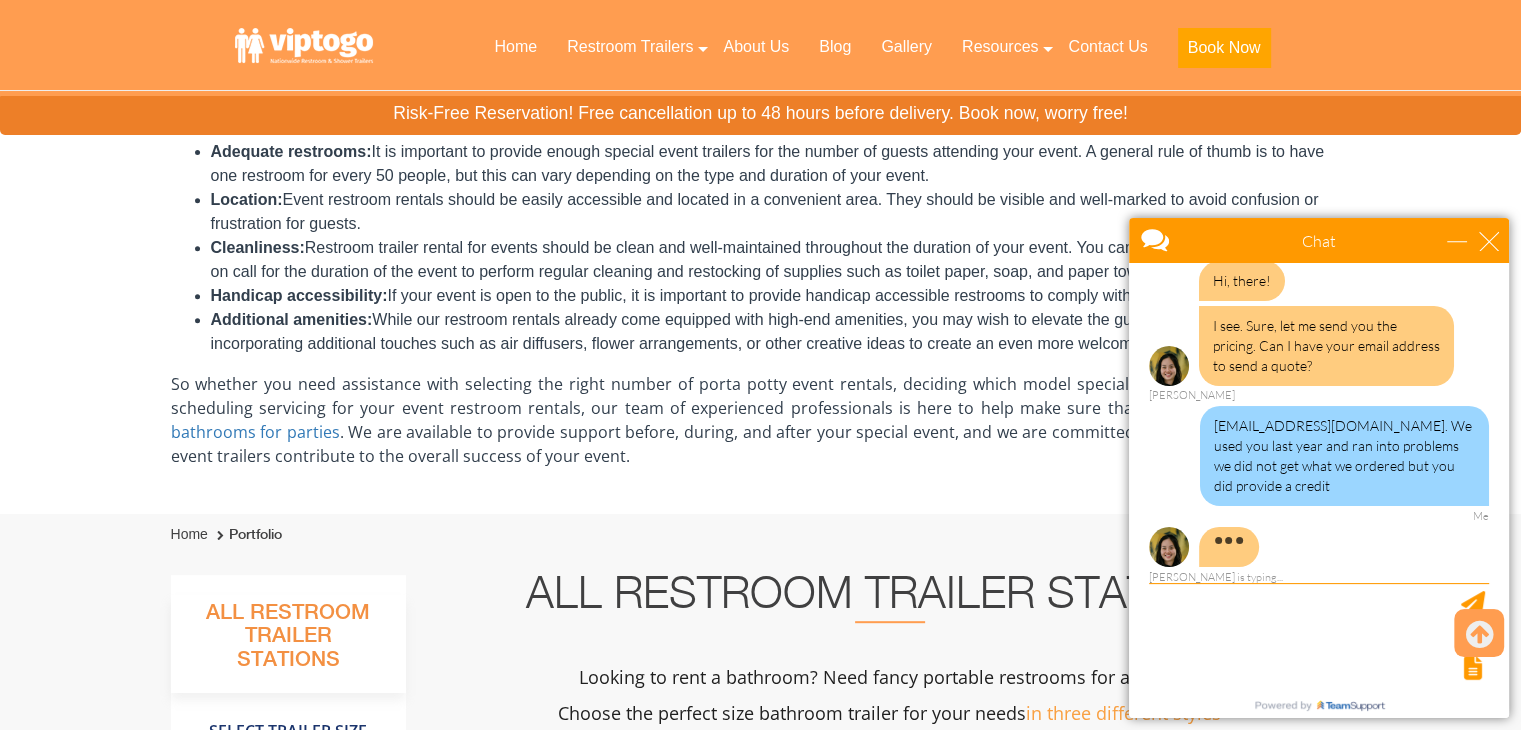 scroll, scrollTop: 1180, scrollLeft: 0, axis: vertical 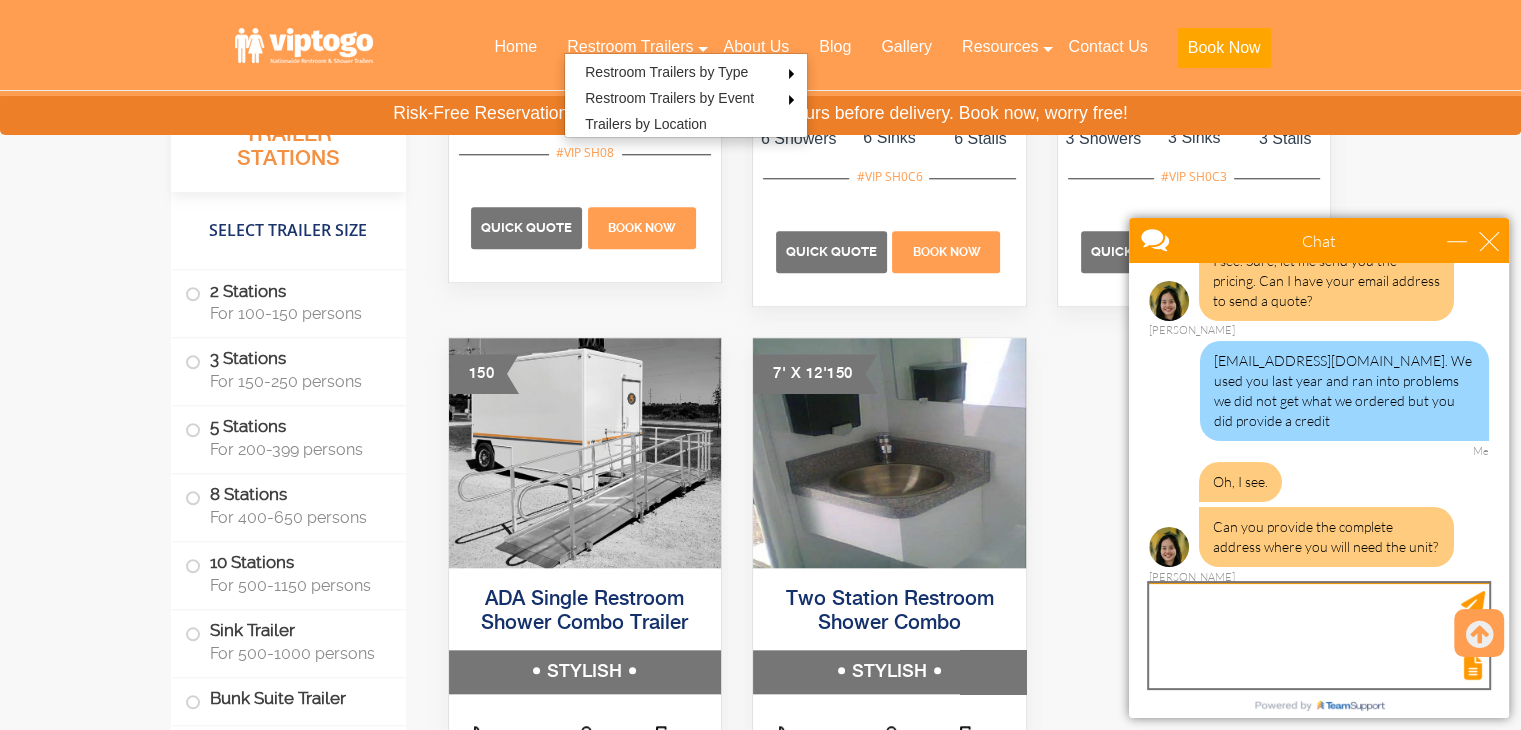 click at bounding box center [1319, 635] 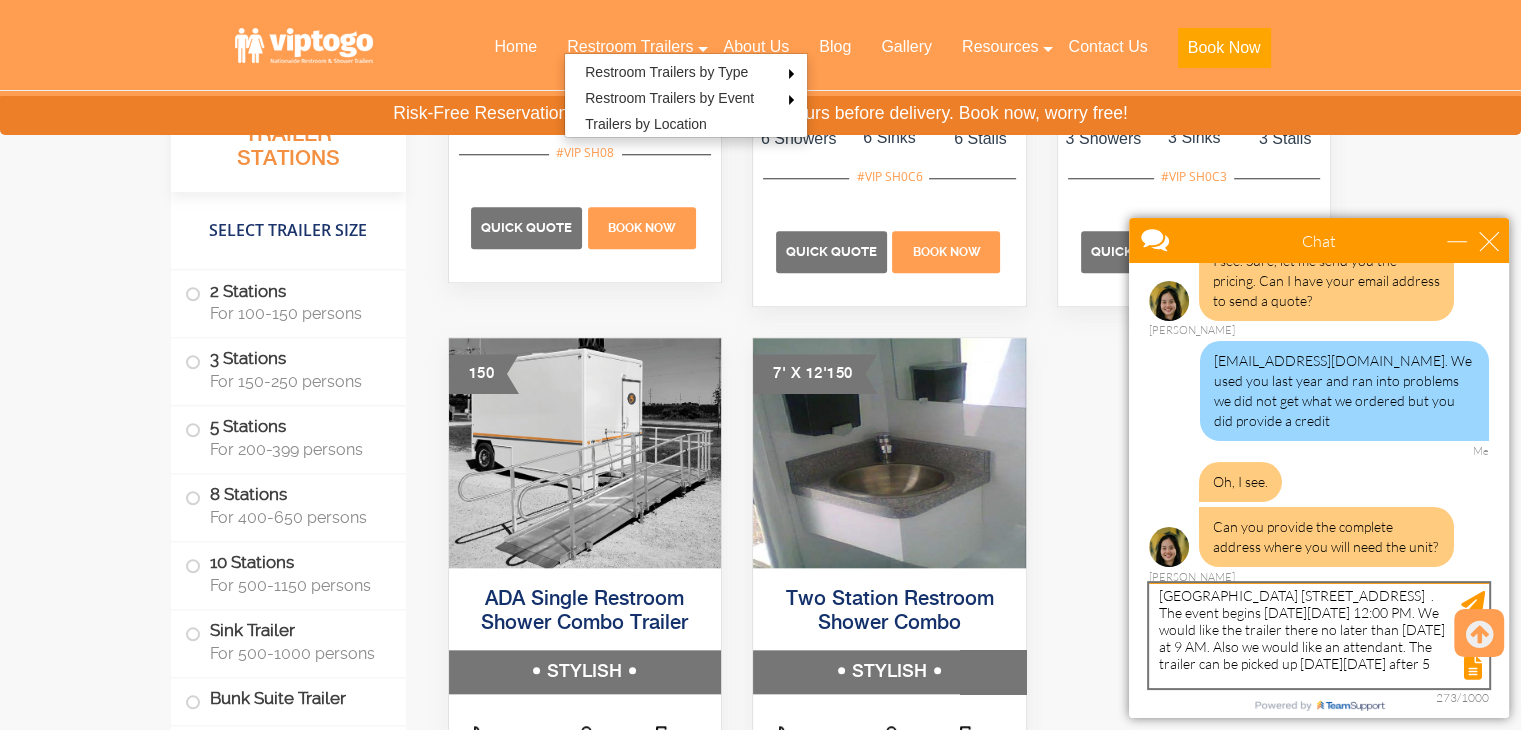 scroll, scrollTop: 24, scrollLeft: 0, axis: vertical 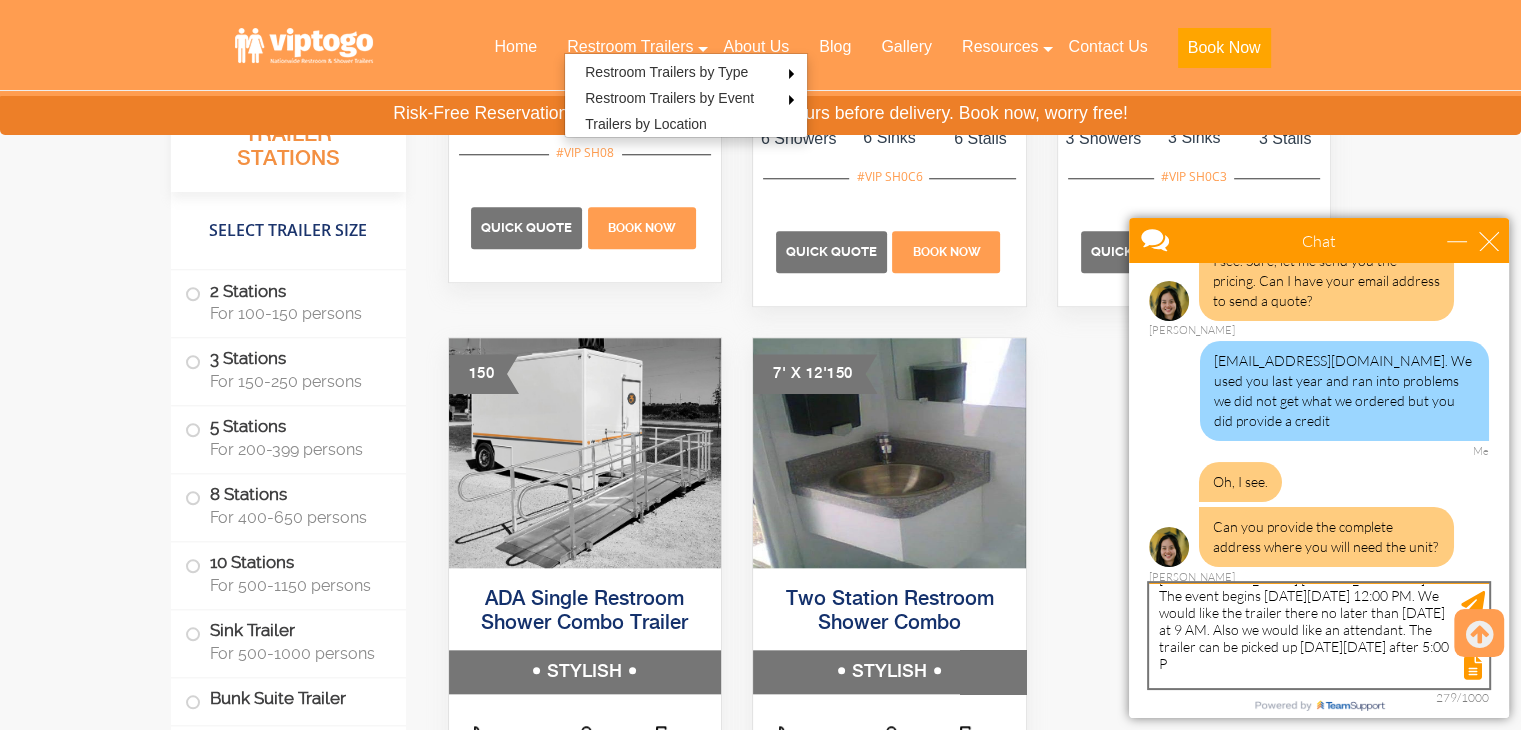 type on "[GEOGRAPHIC_DATA] [STREET_ADDRESS]  . The event begins [DATE][DATE] 12:00 PM. We would like the trailer there no later than [DATE] at 9 AM. Also we would like an attendant. The trailer can be picked up [DATE][DATE] after 5:00 PM" 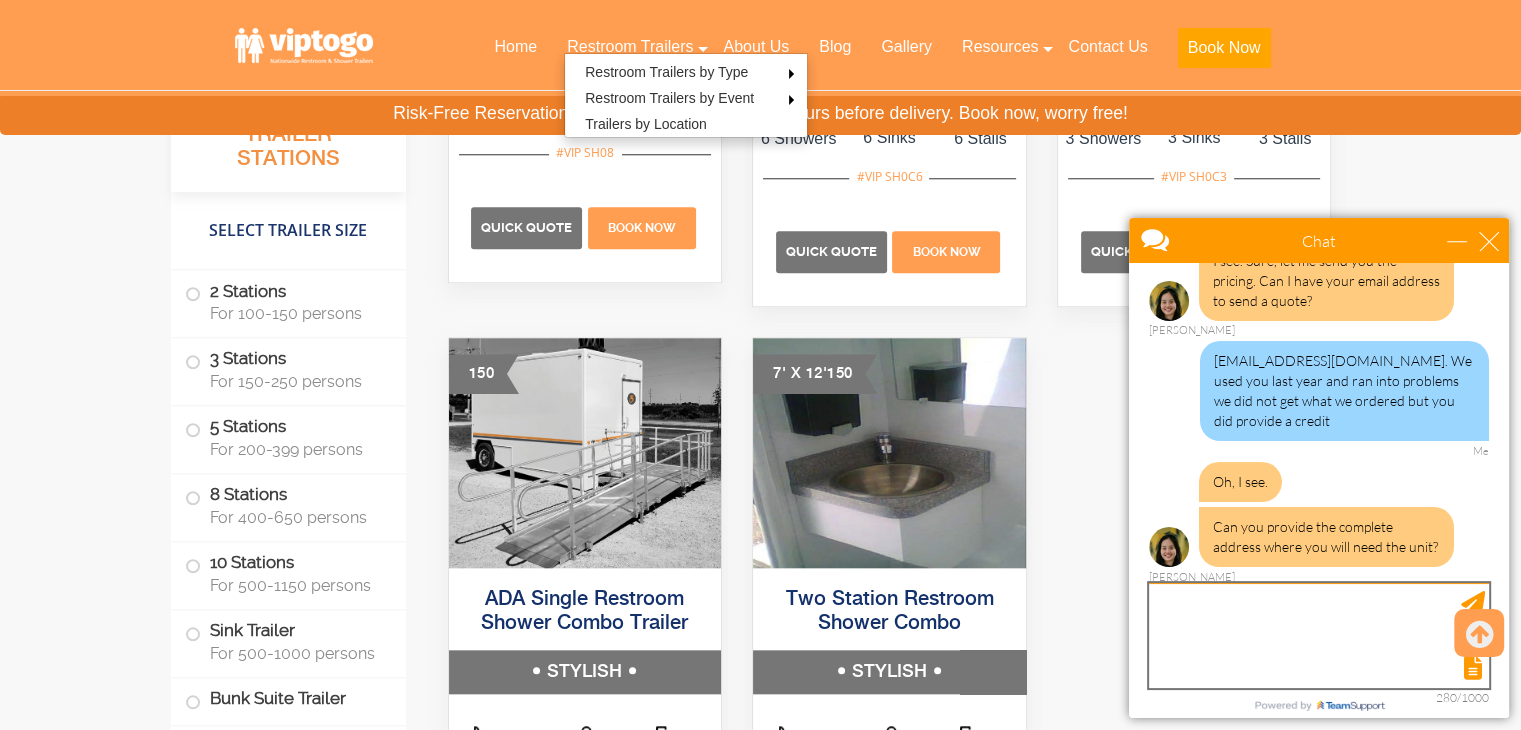 scroll, scrollTop: 0, scrollLeft: 0, axis: both 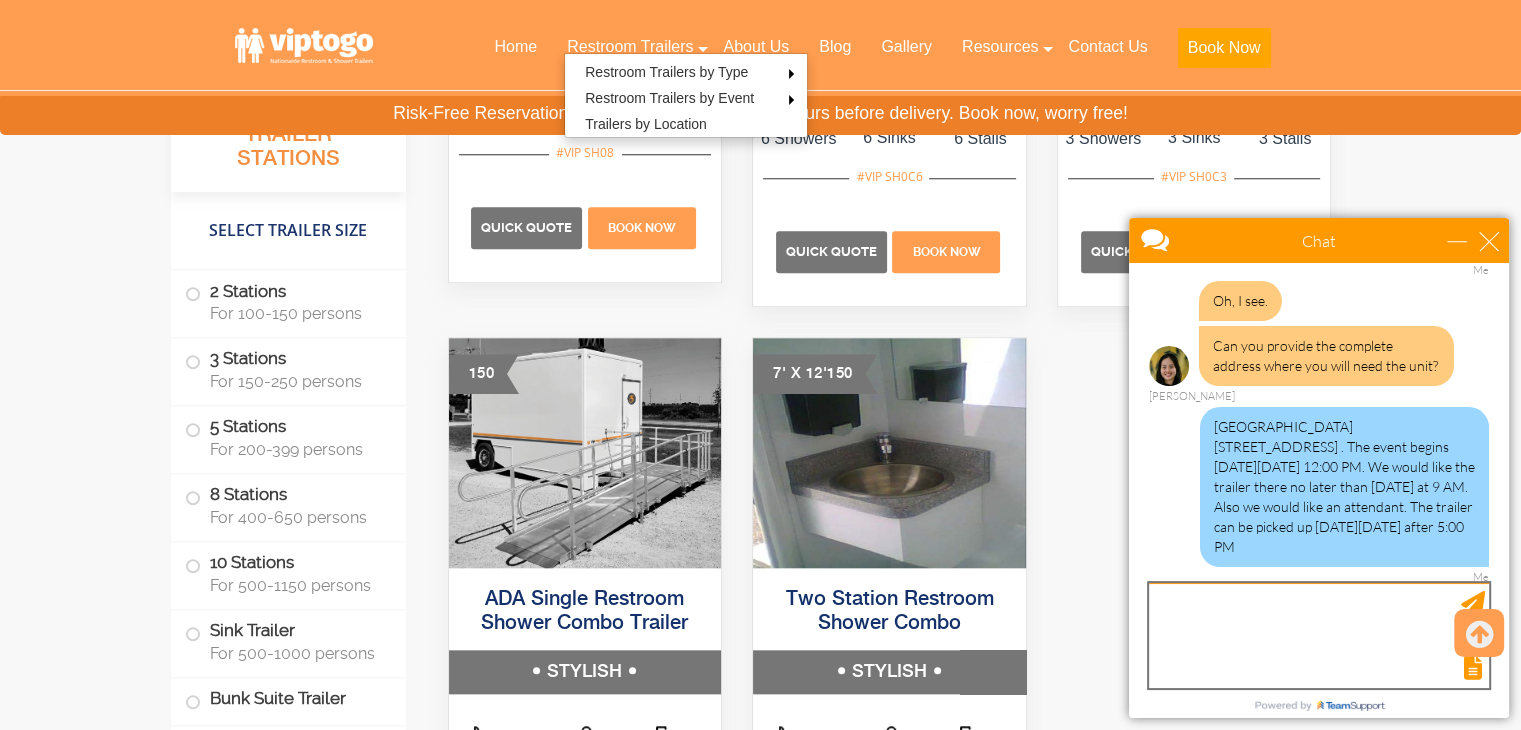 click at bounding box center [1319, 635] 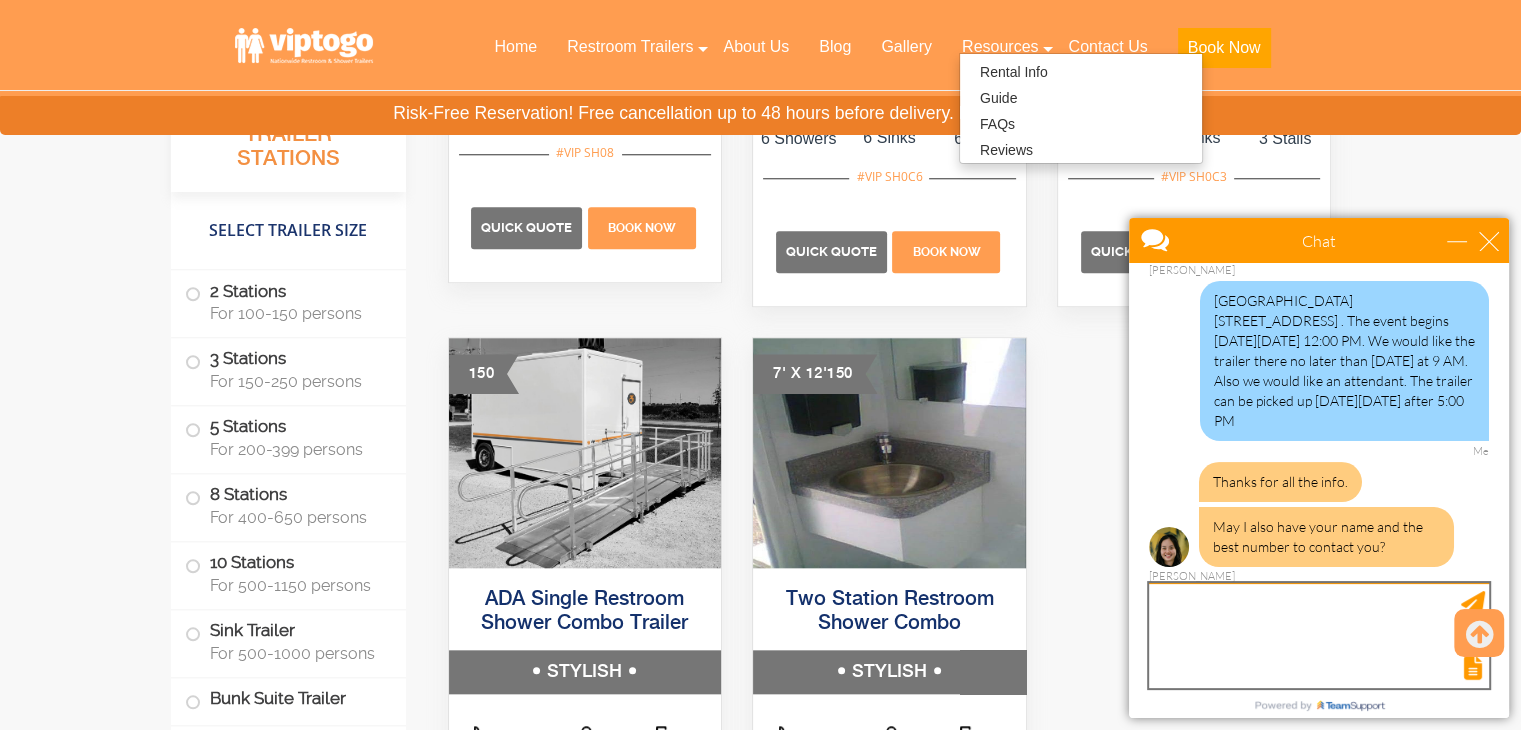 scroll, scrollTop: 616, scrollLeft: 0, axis: vertical 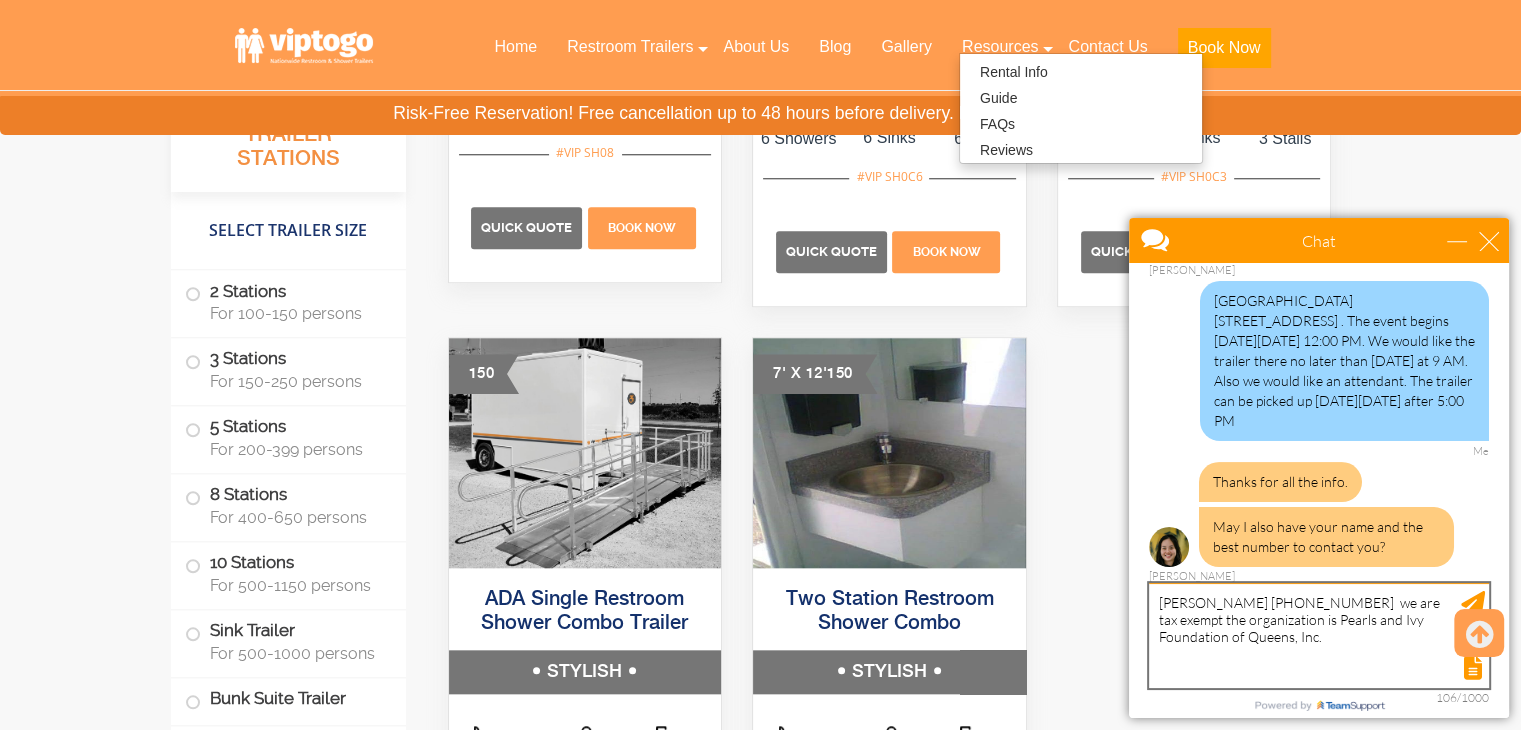 type on "[PERSON_NAME] [PHONE_NUMBER]  we are tax exempt the organization is Pearls and Ivy Foundation of Queens, Inc." 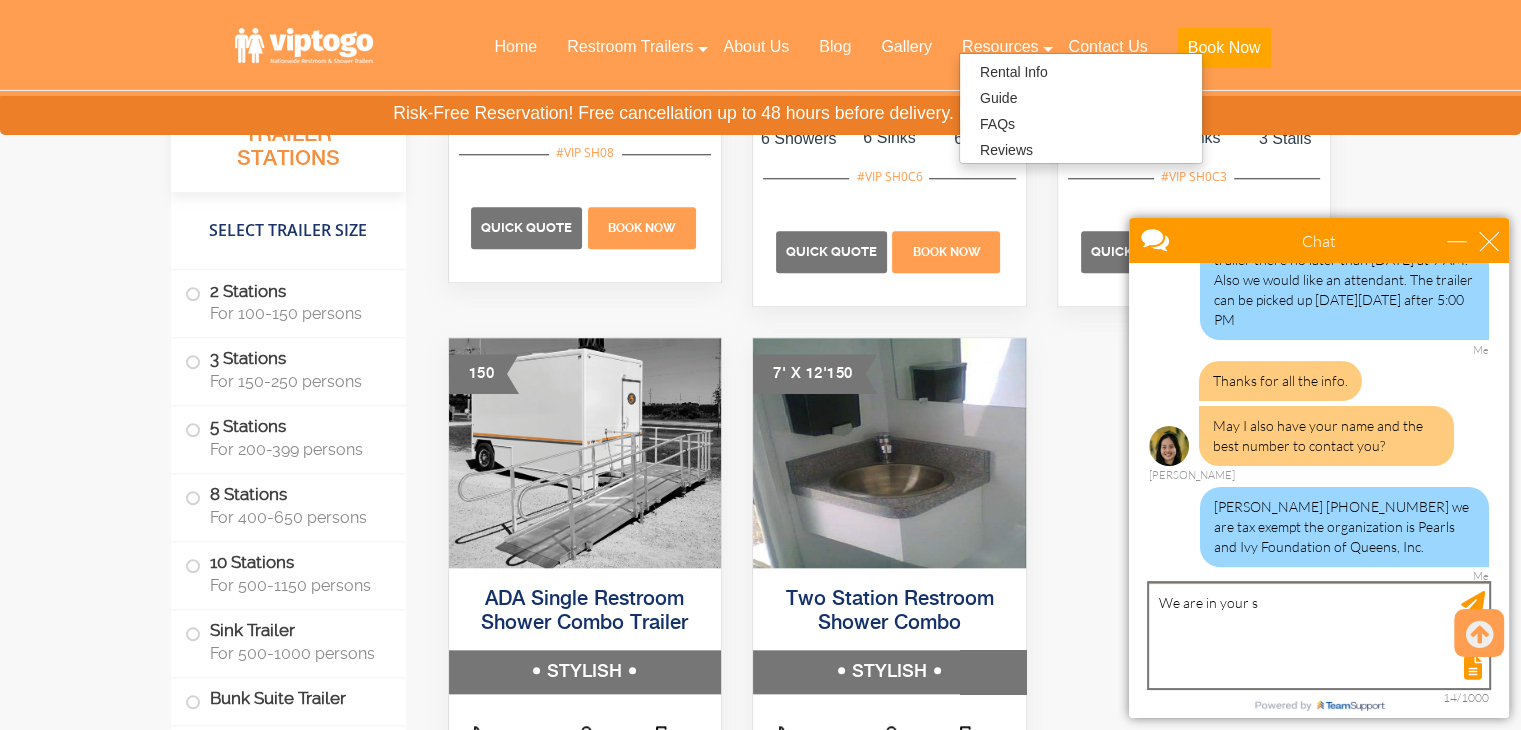 scroll, scrollTop: 777, scrollLeft: 0, axis: vertical 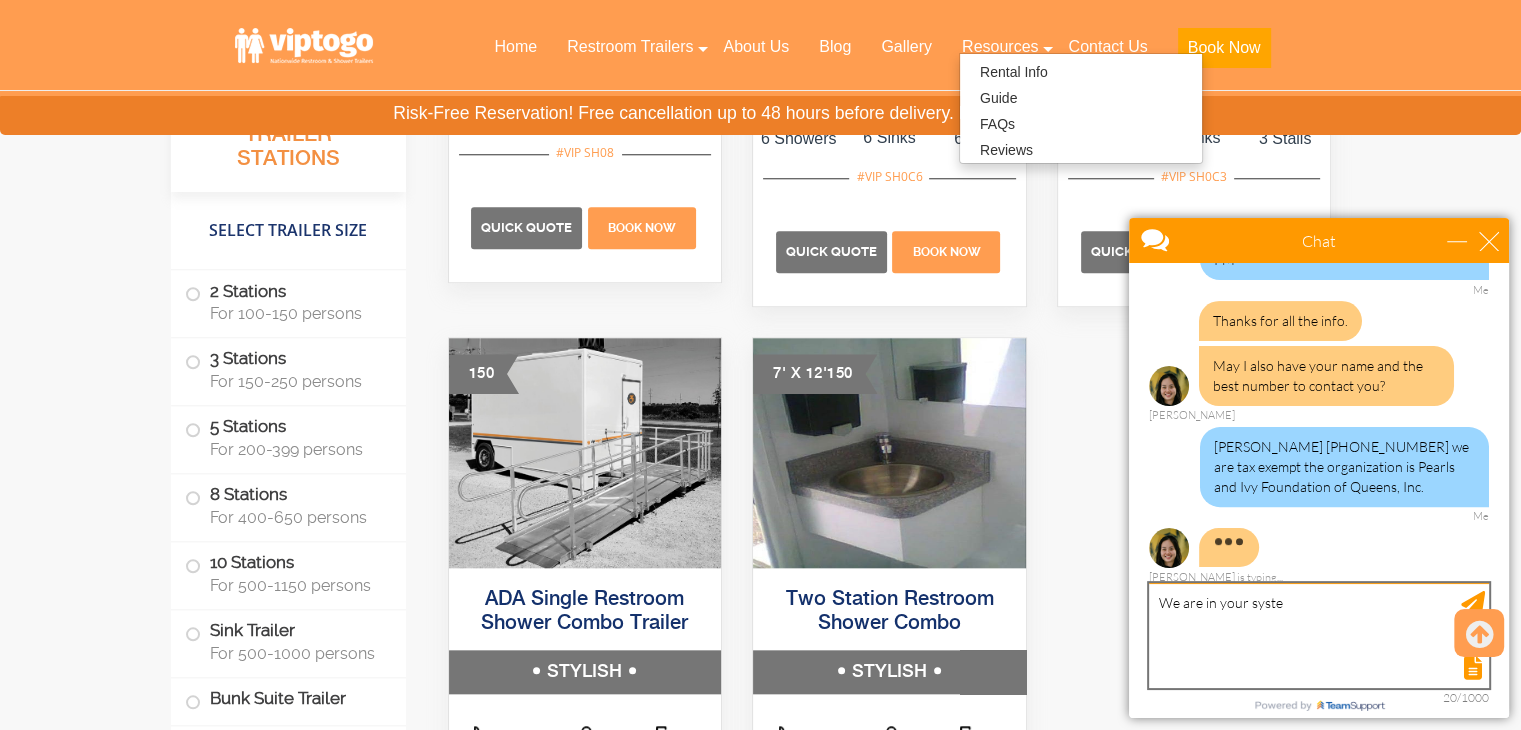 type on "We are in your system" 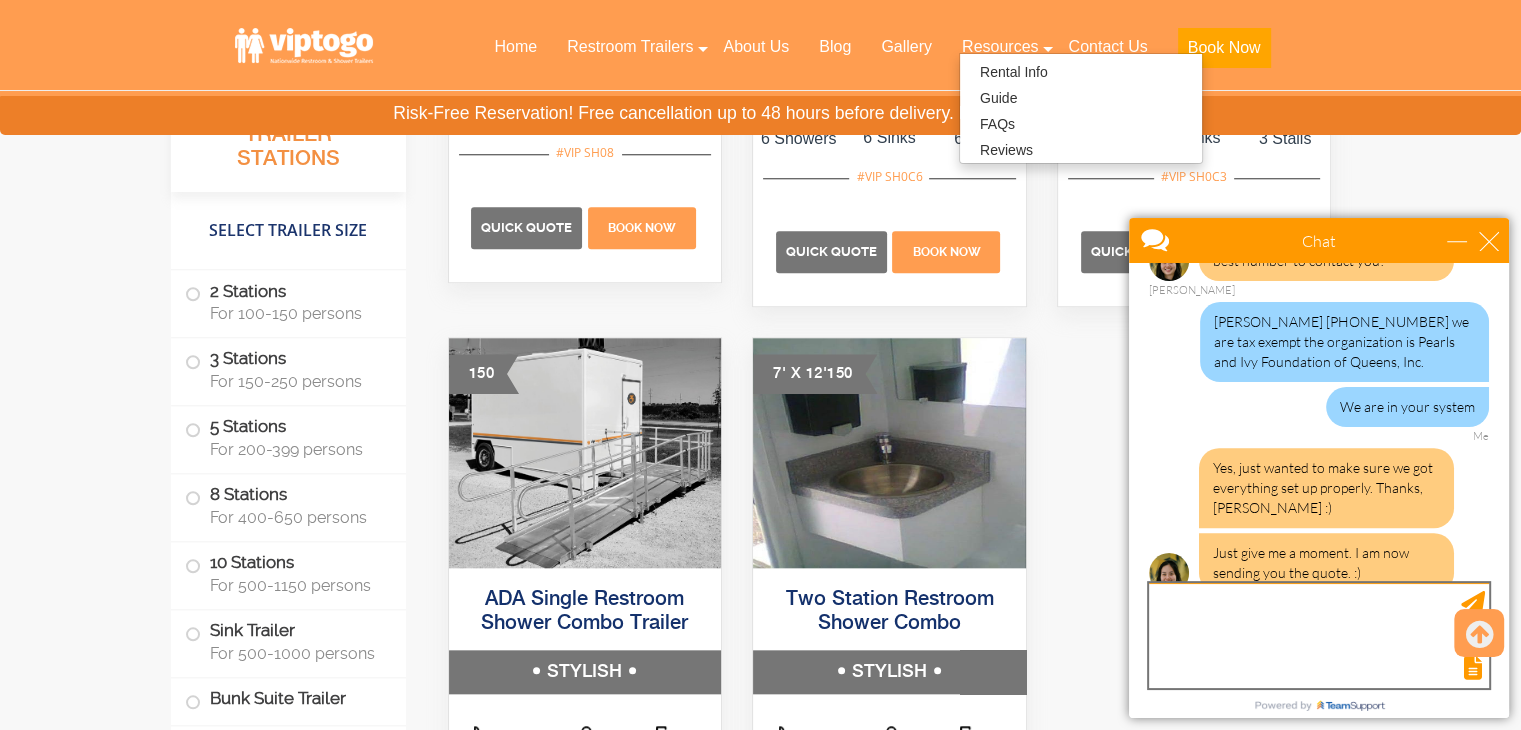 scroll, scrollTop: 927, scrollLeft: 0, axis: vertical 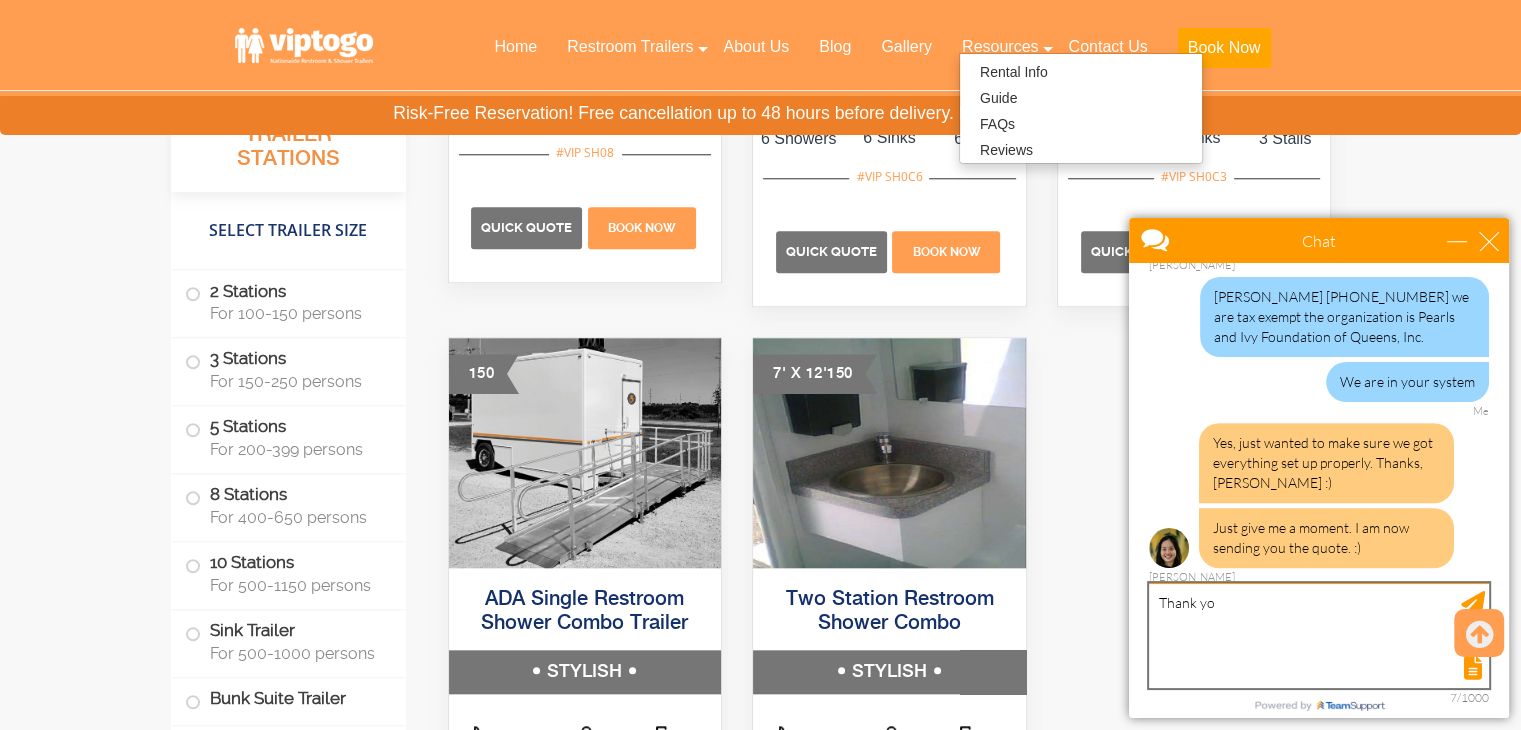 type on "Thank you" 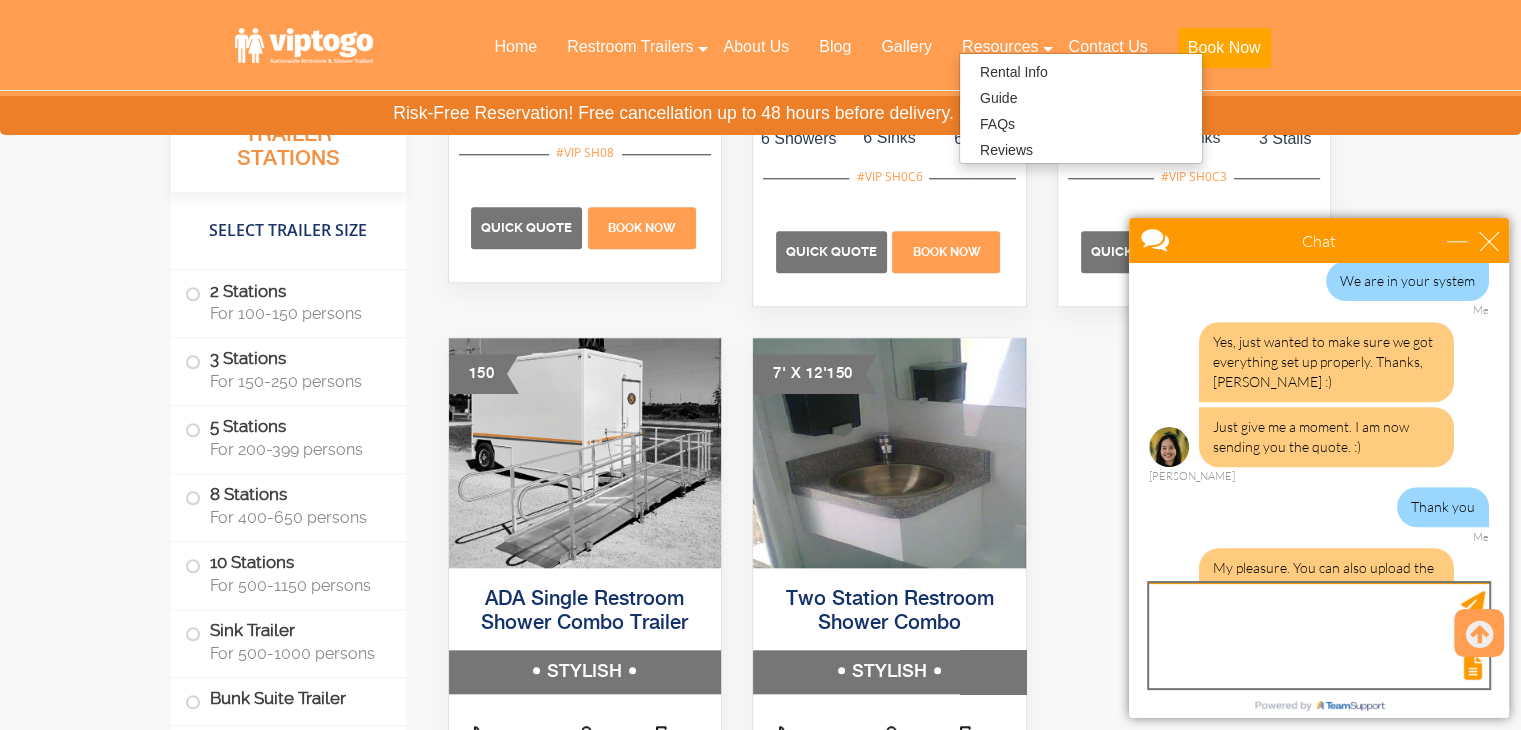 scroll, scrollTop: 1108, scrollLeft: 0, axis: vertical 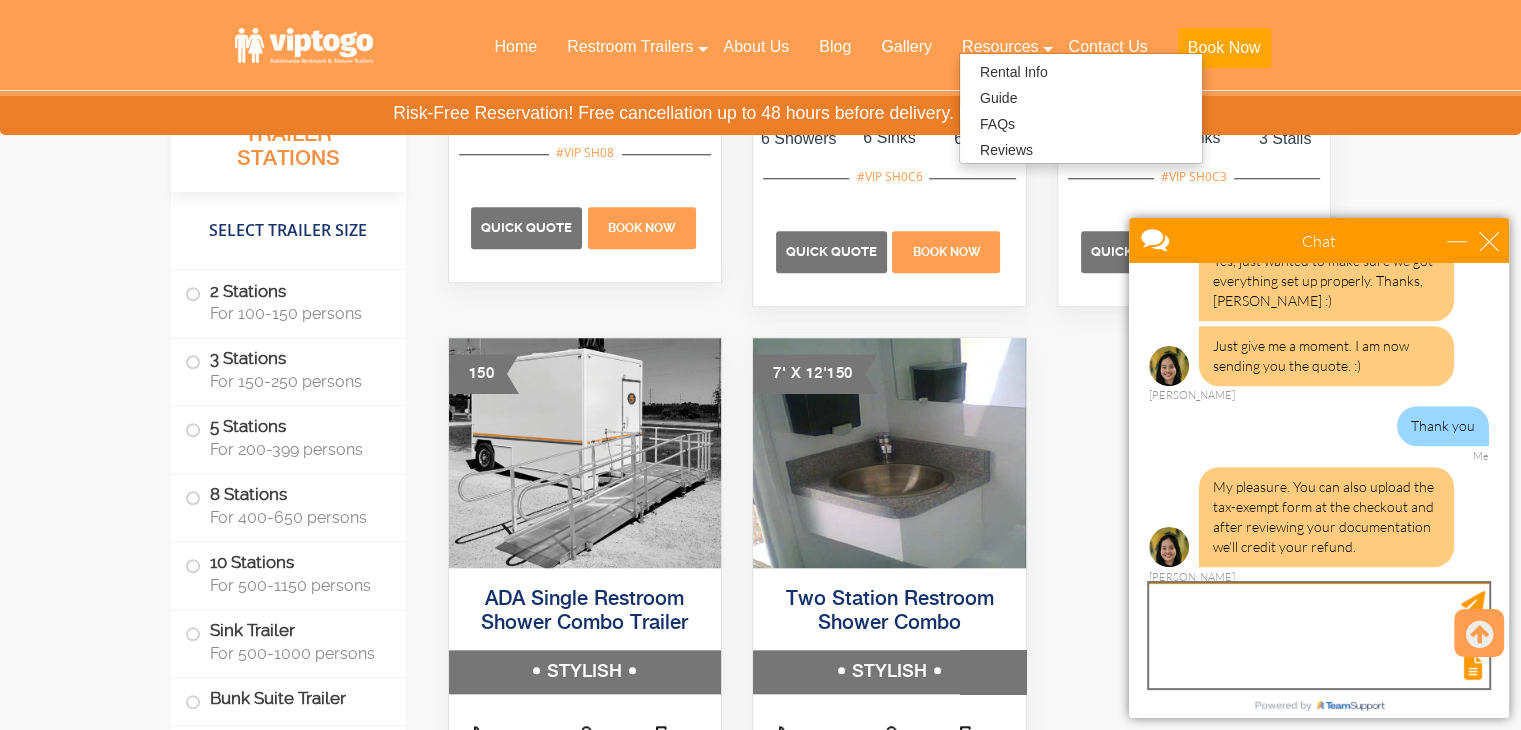 click at bounding box center [1319, 635] 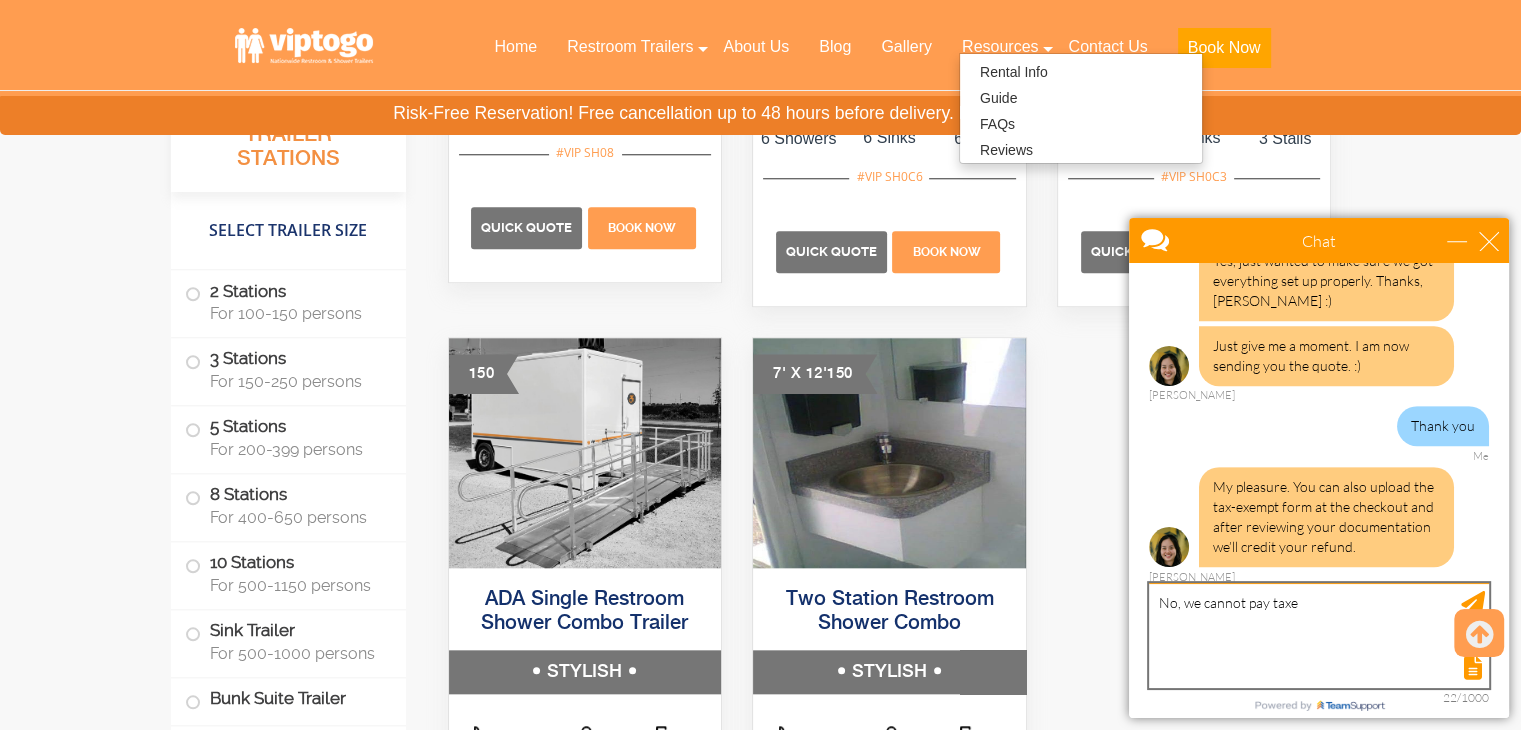 type on "No, we cannot pay taxes" 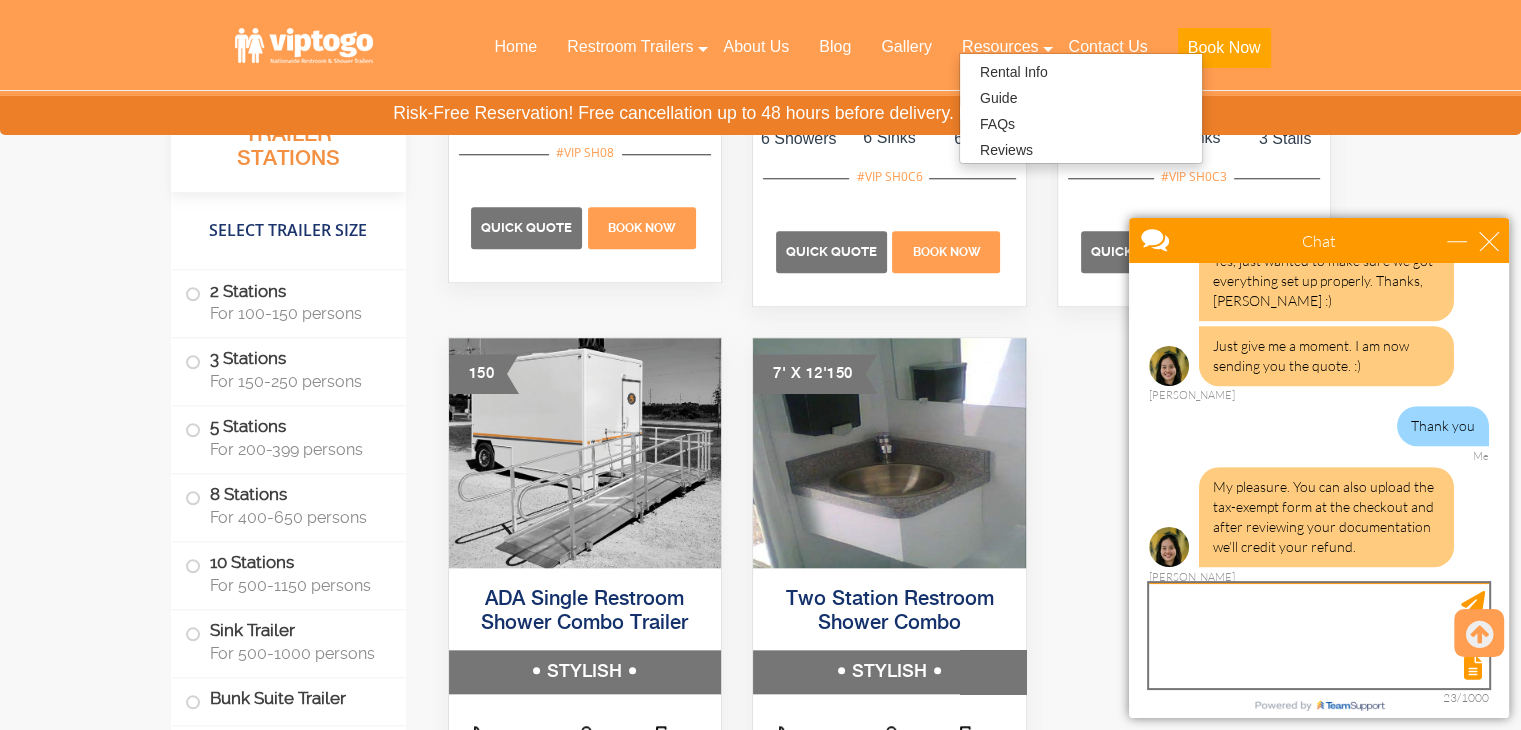 scroll, scrollTop: 1169, scrollLeft: 0, axis: vertical 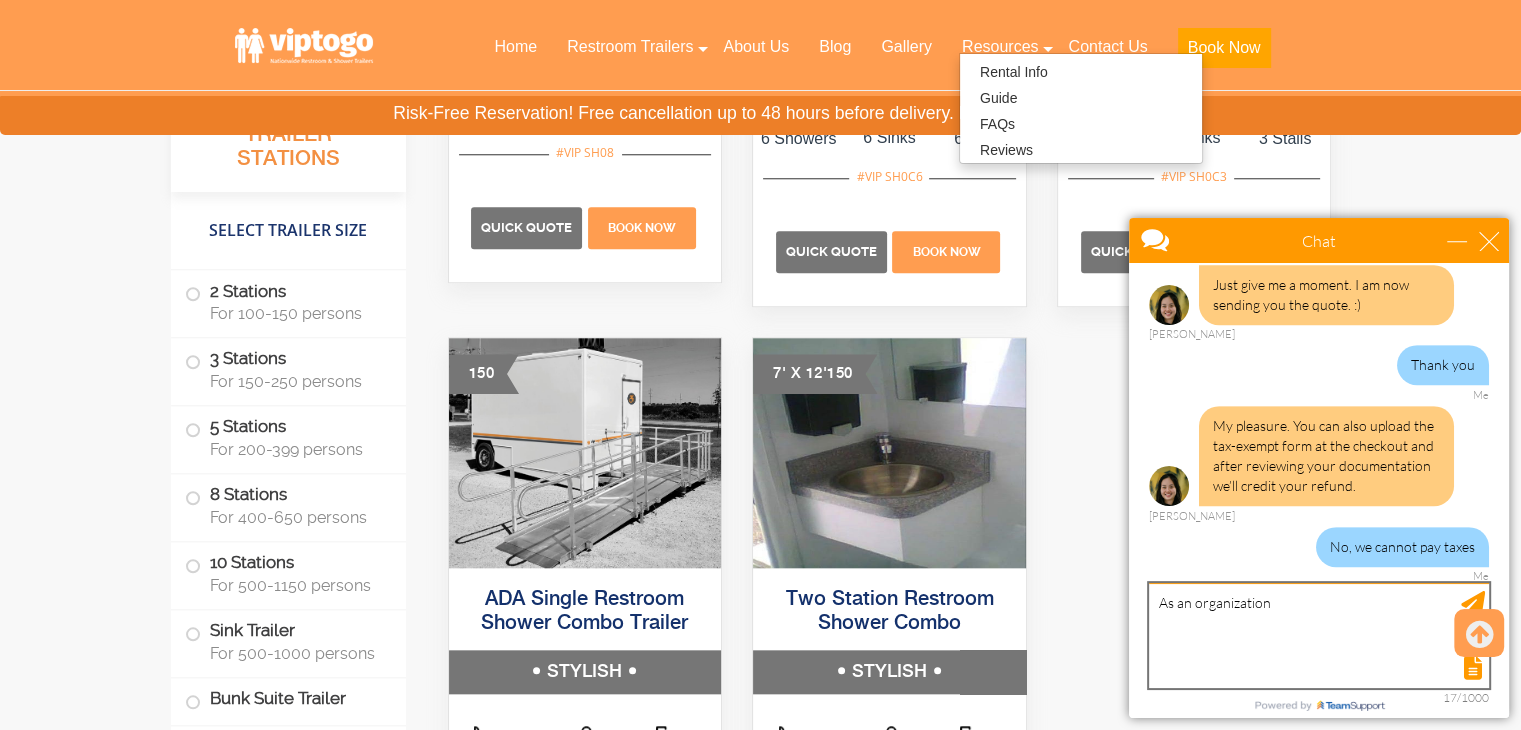 type on "As an organization" 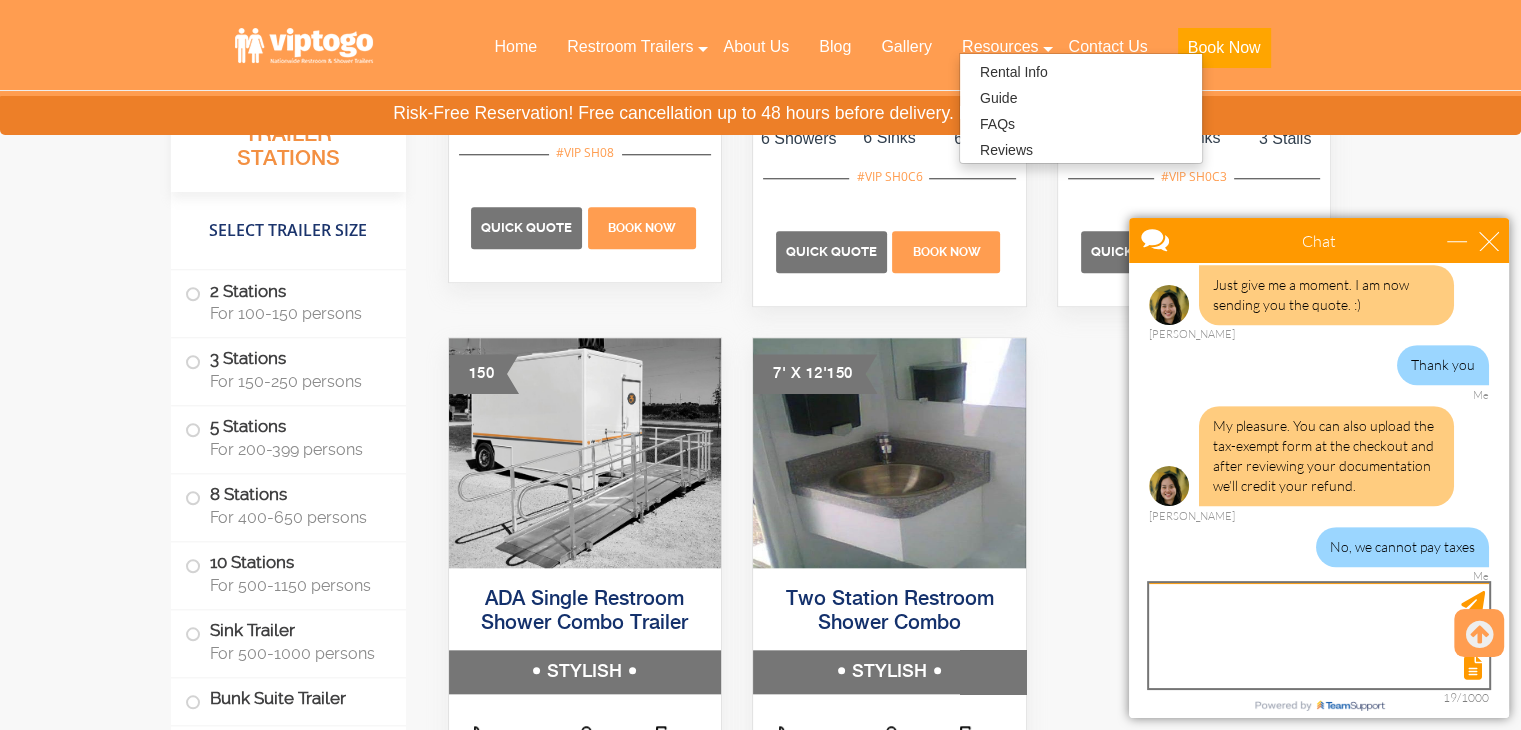 scroll, scrollTop: 1215, scrollLeft: 0, axis: vertical 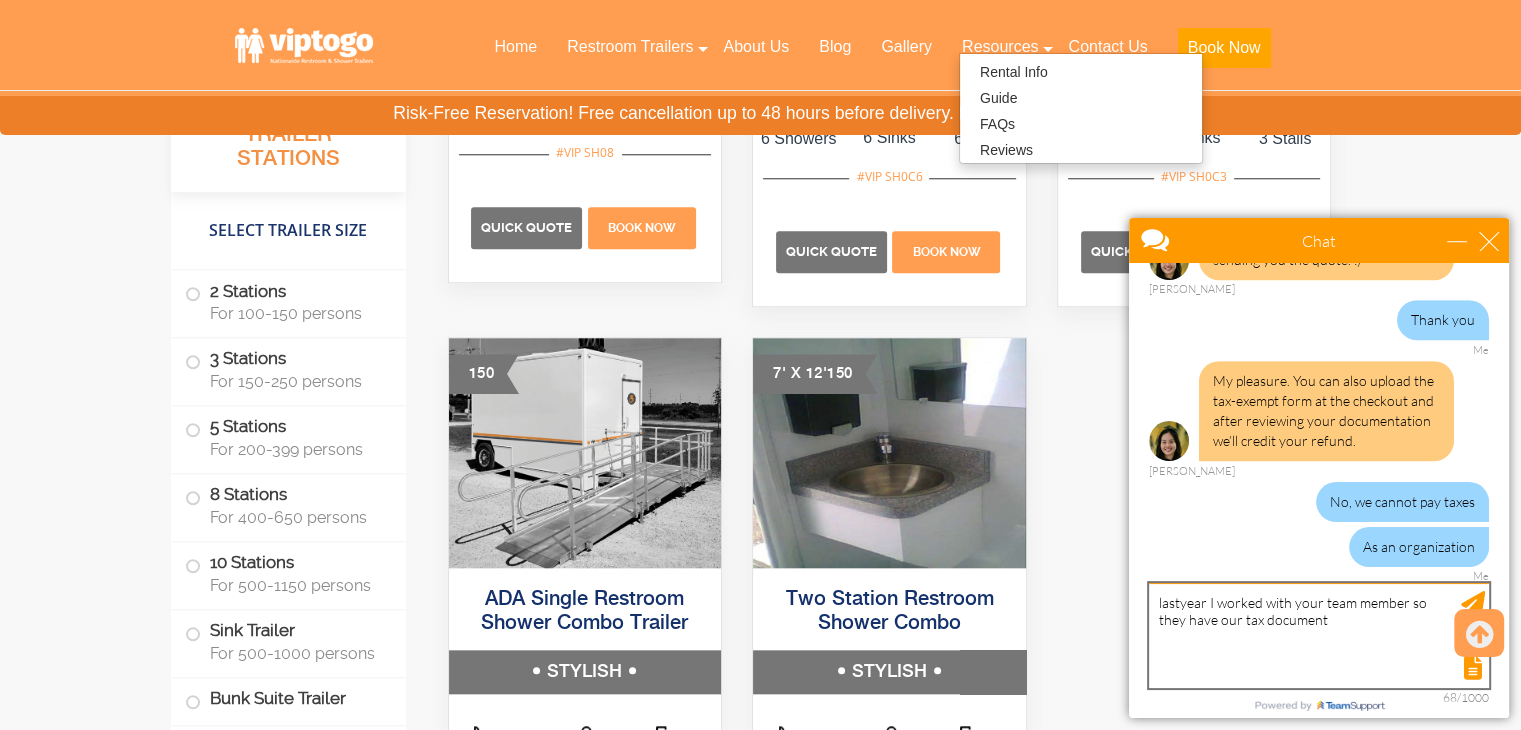 type on "lastyear I worked with your team member so they have our tax documents" 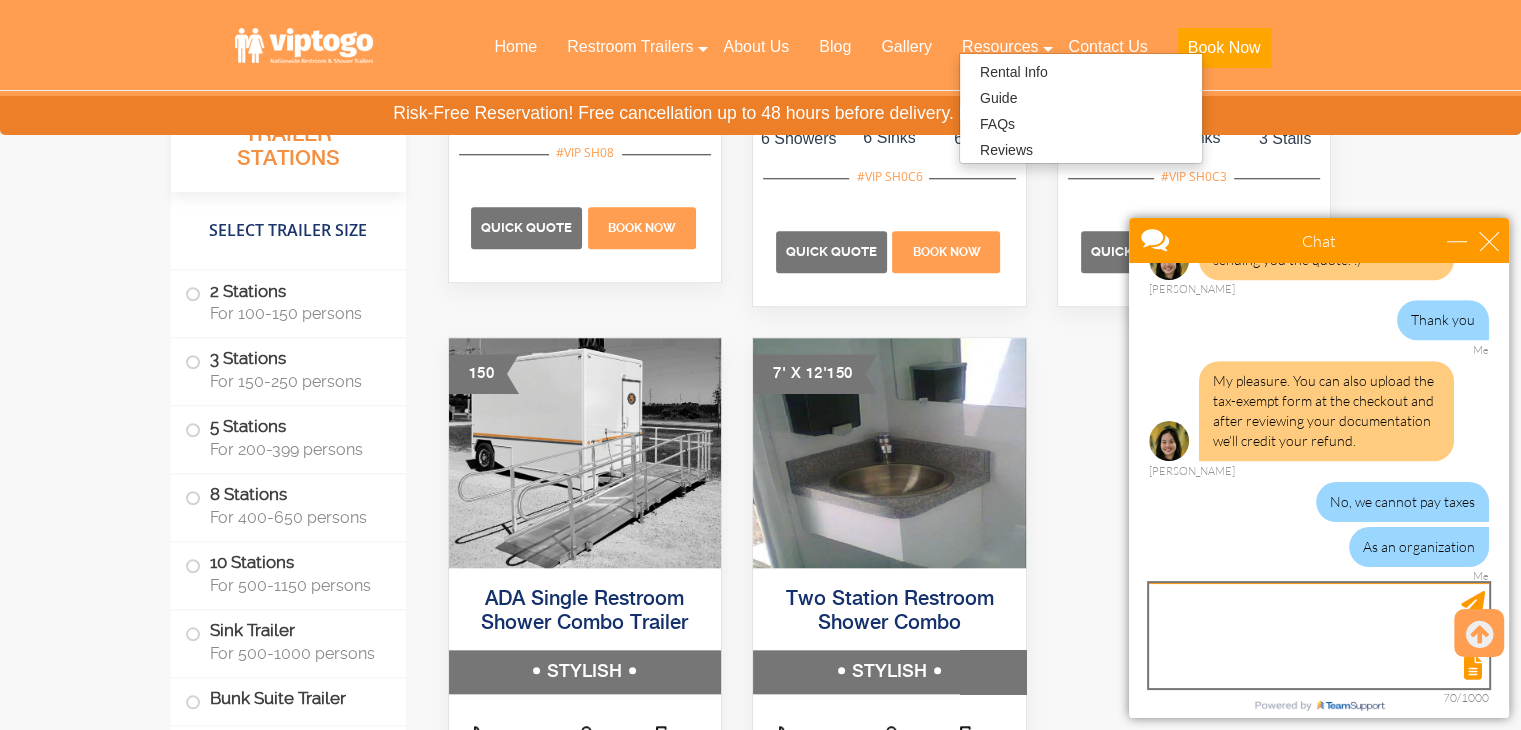 scroll, scrollTop: 1280, scrollLeft: 0, axis: vertical 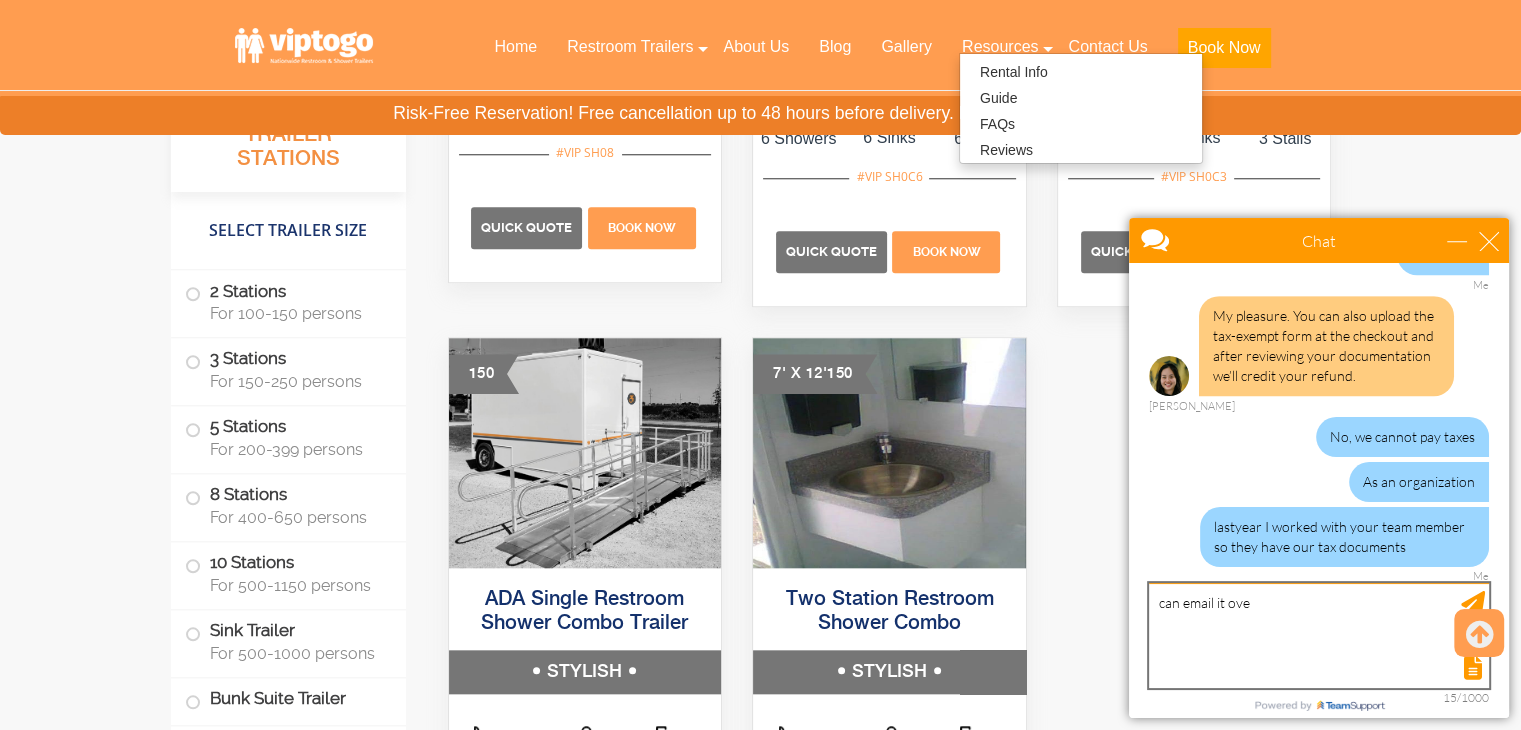 type on "can email it over" 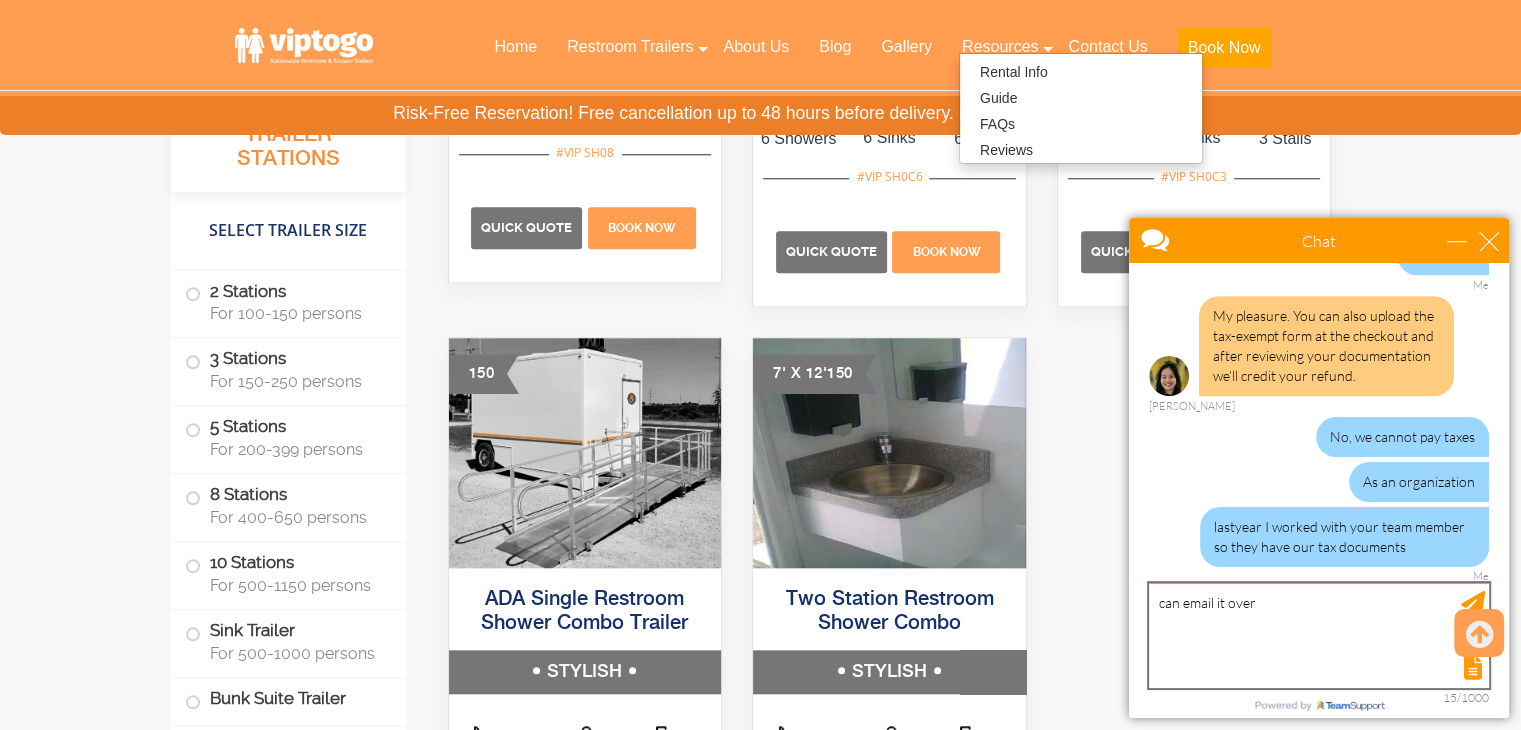 type 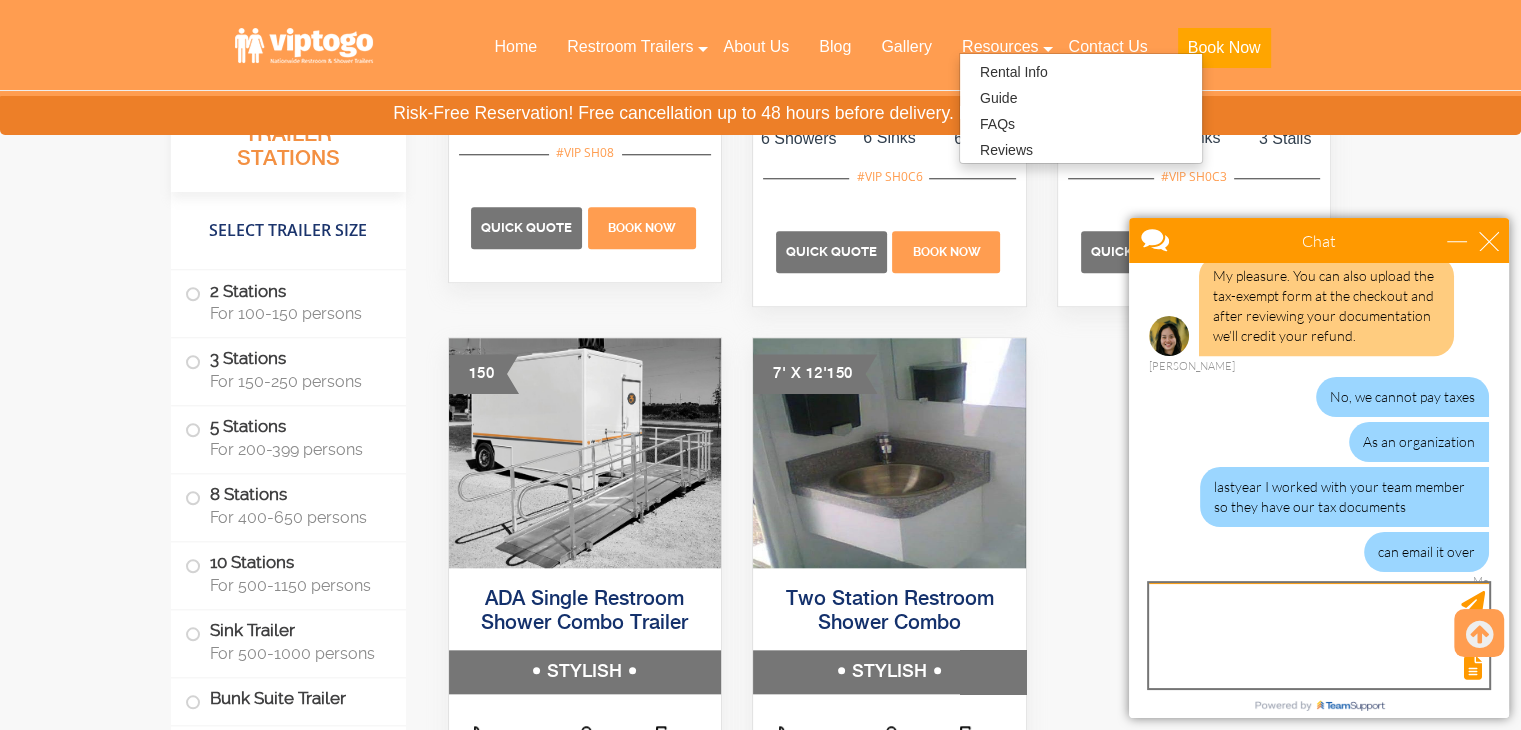 scroll, scrollTop: 1324, scrollLeft: 0, axis: vertical 